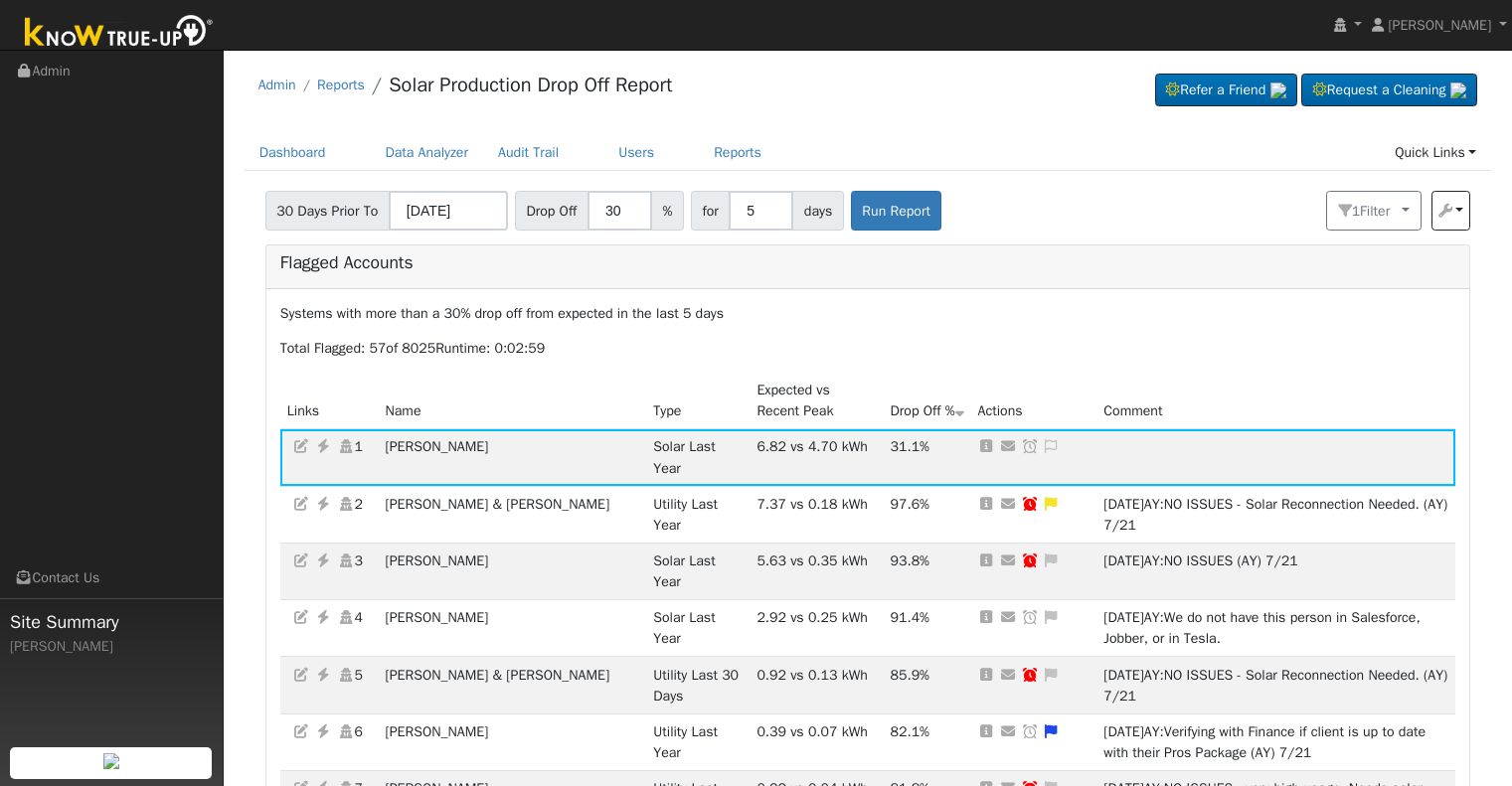 scroll, scrollTop: 0, scrollLeft: 0, axis: both 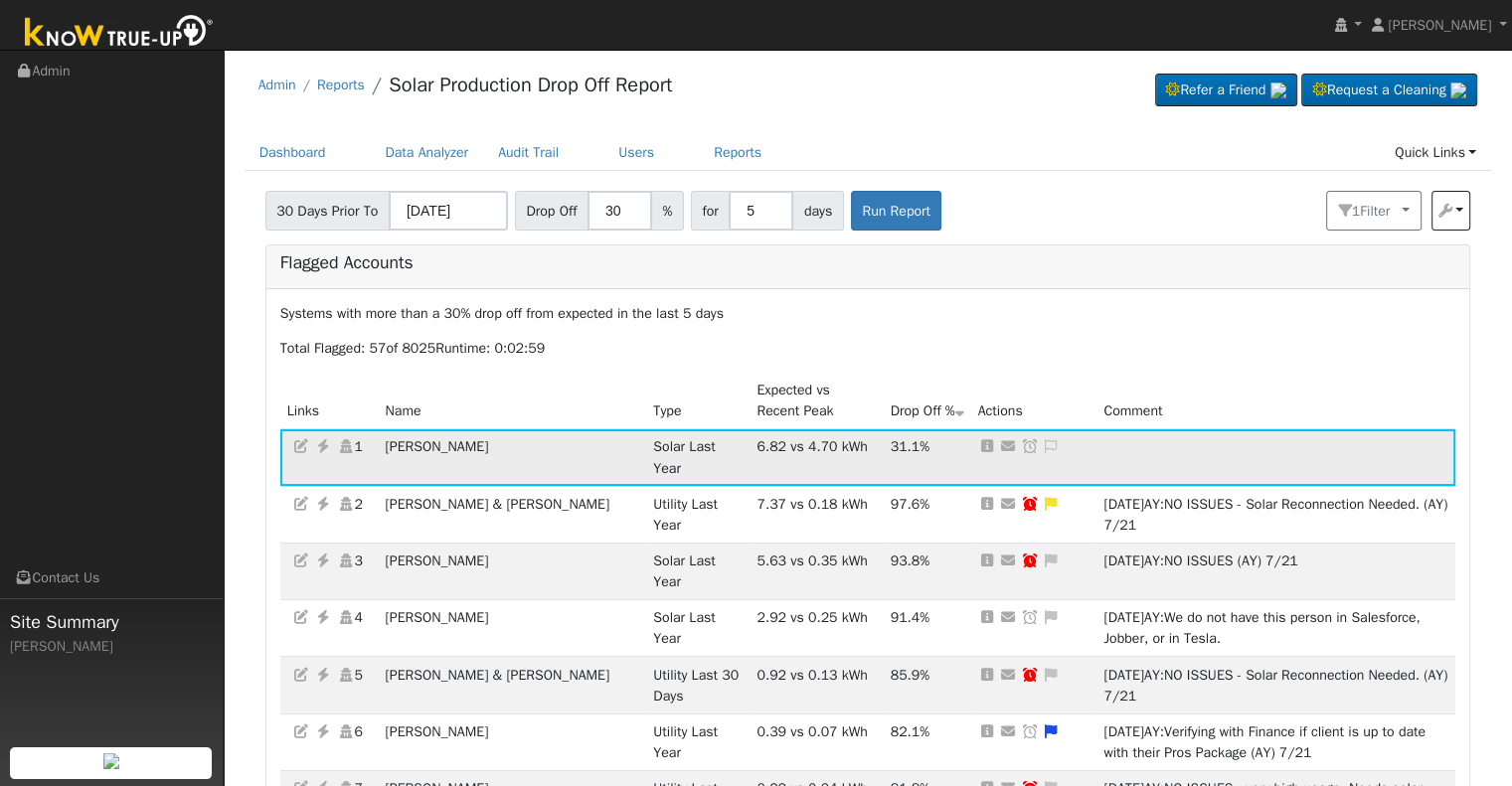 click at bounding box center (323, 446) 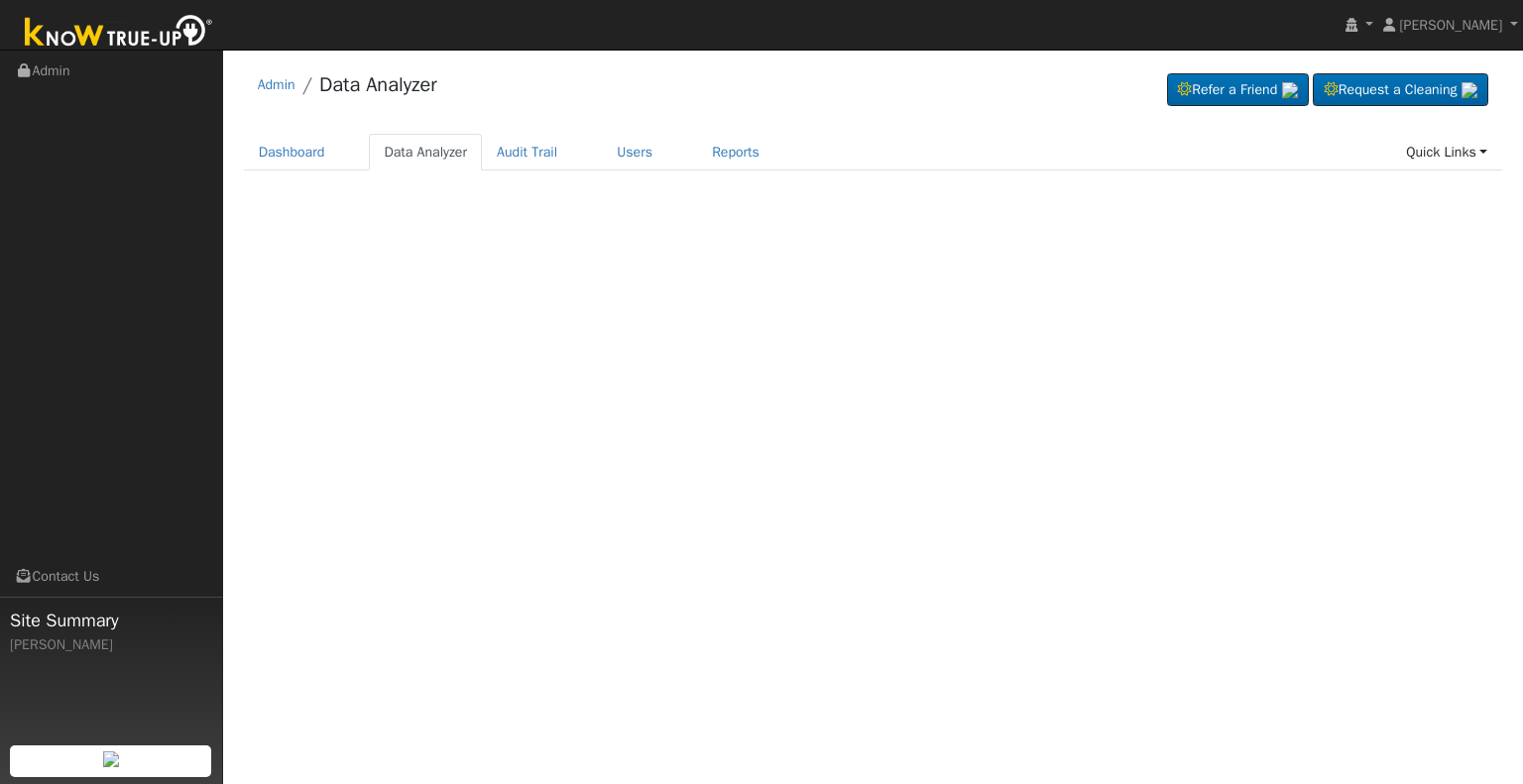 scroll, scrollTop: 0, scrollLeft: 0, axis: both 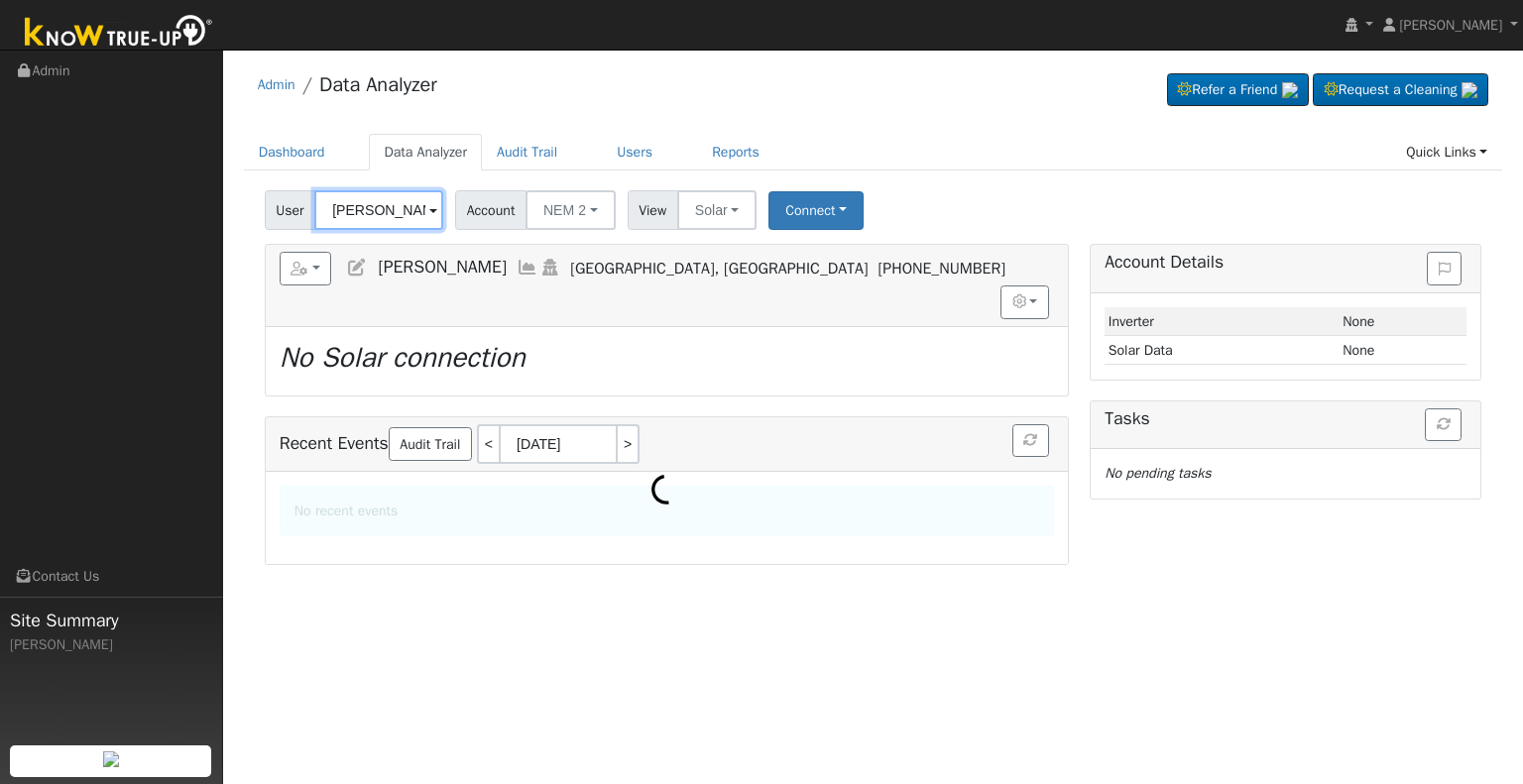 click on "[PERSON_NAME]" at bounding box center [379, 210] 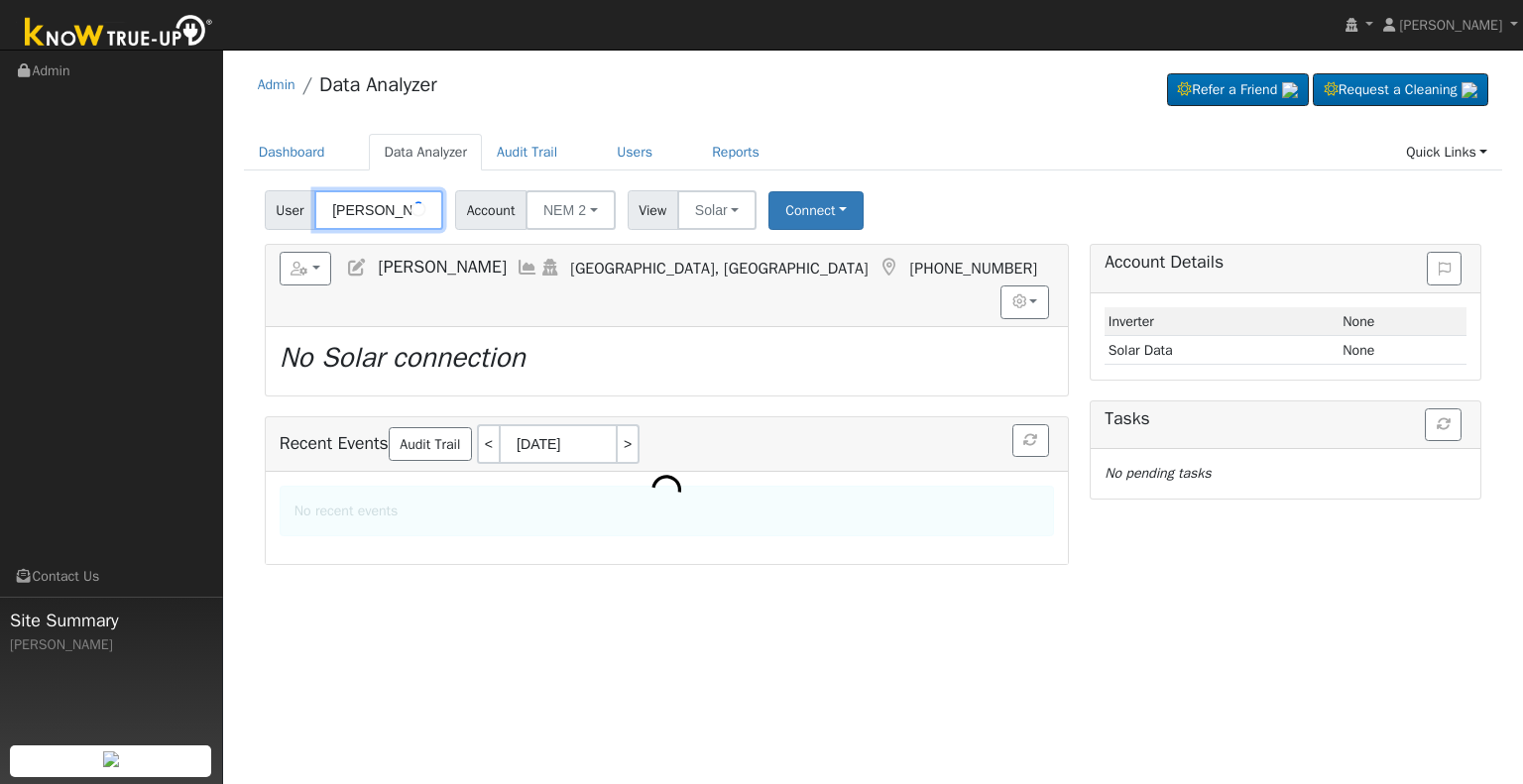 click on "[PERSON_NAME]" at bounding box center (379, 210) 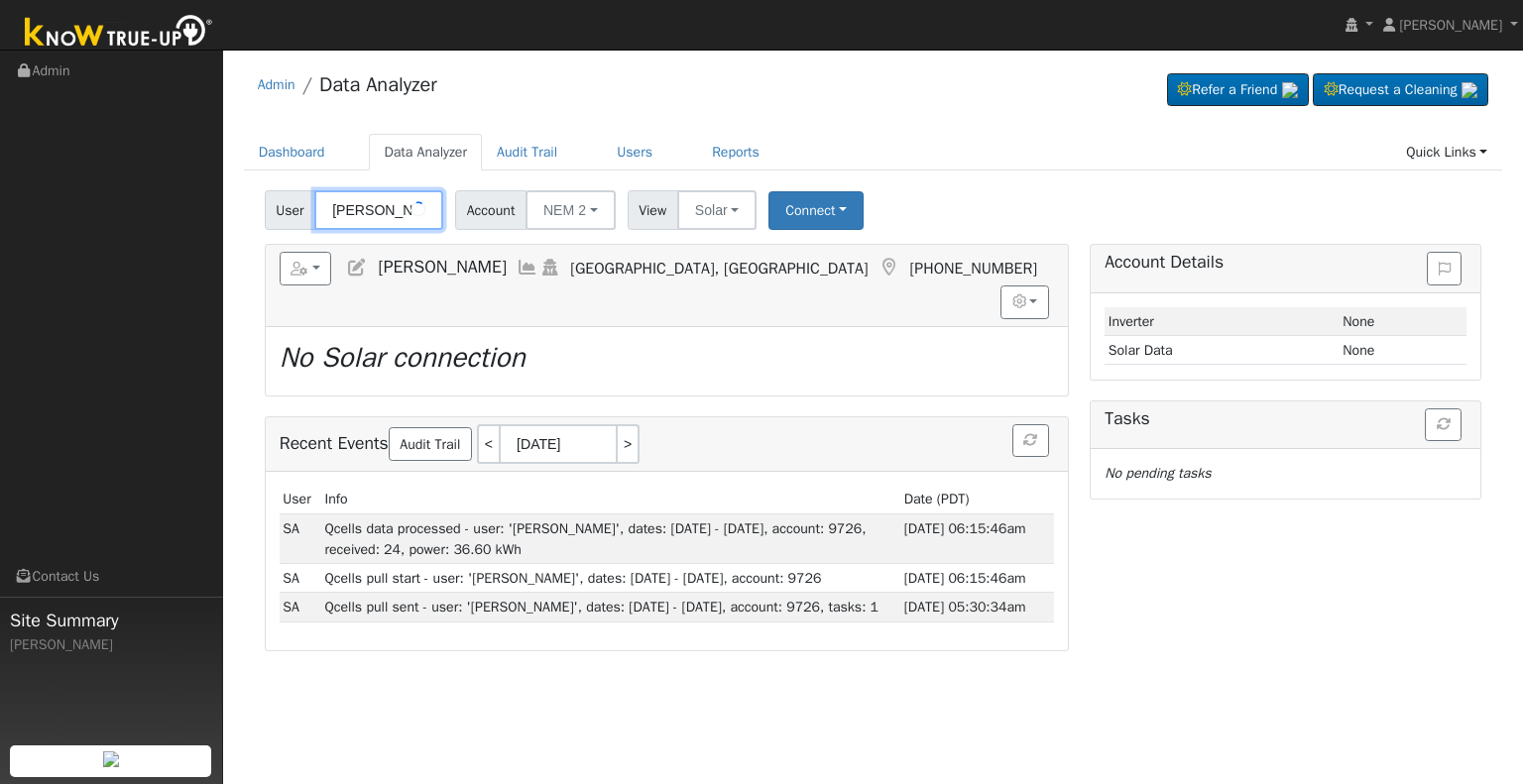 click on "[PERSON_NAME]" at bounding box center [379, 210] 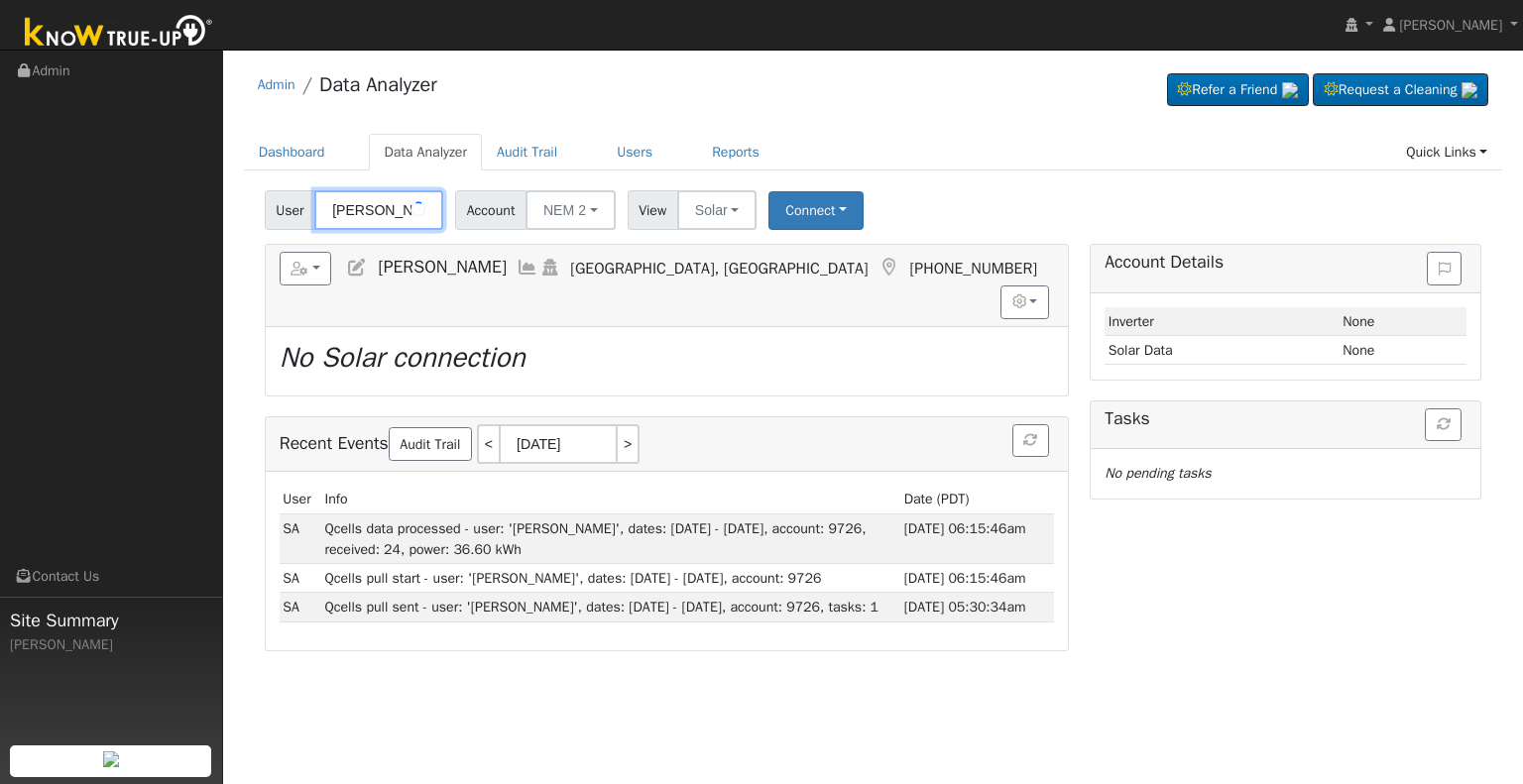 click on "[PERSON_NAME]" at bounding box center (379, 210) 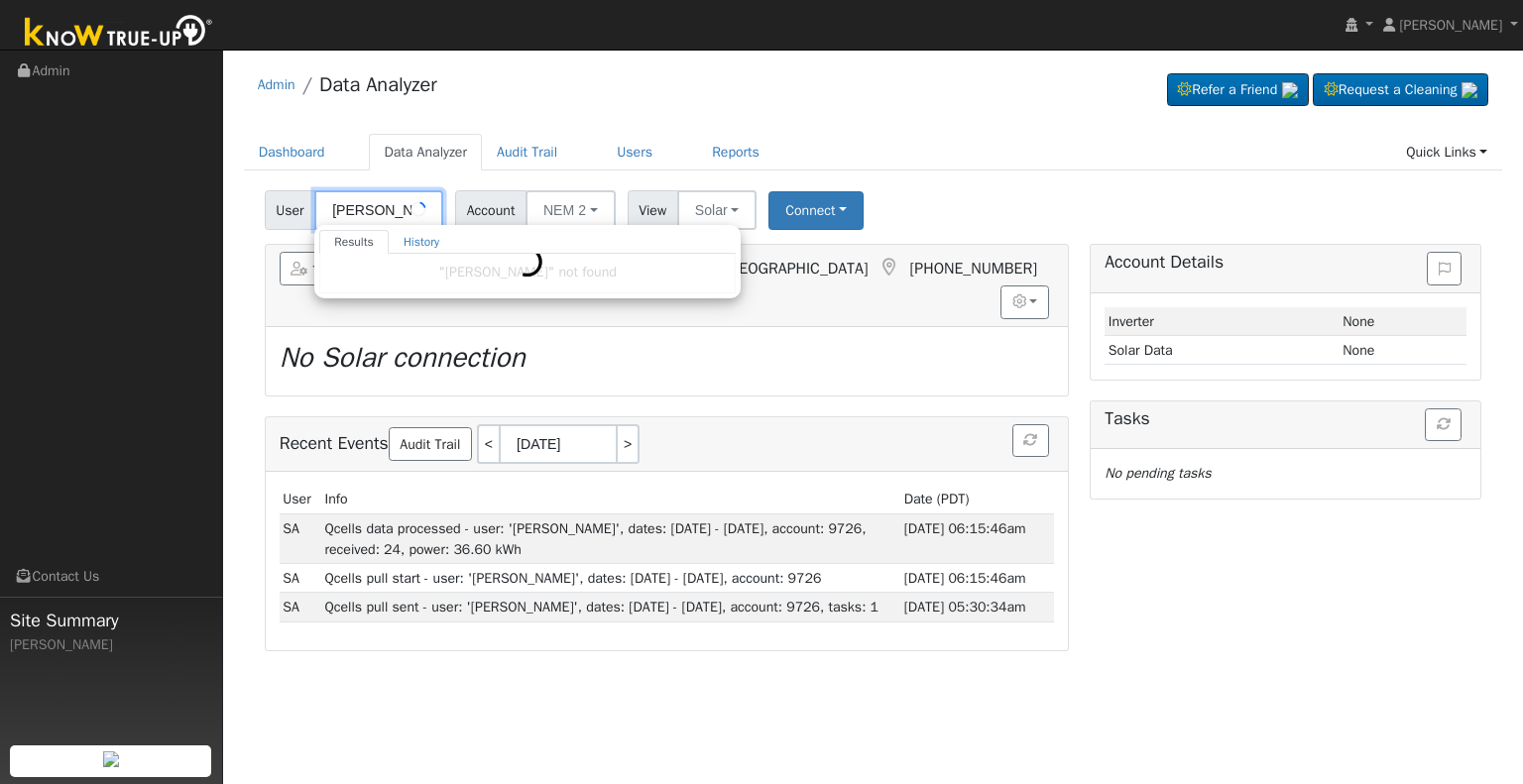 drag, startPoint x: 393, startPoint y: 212, endPoint x: 262, endPoint y: 202, distance: 131.38112 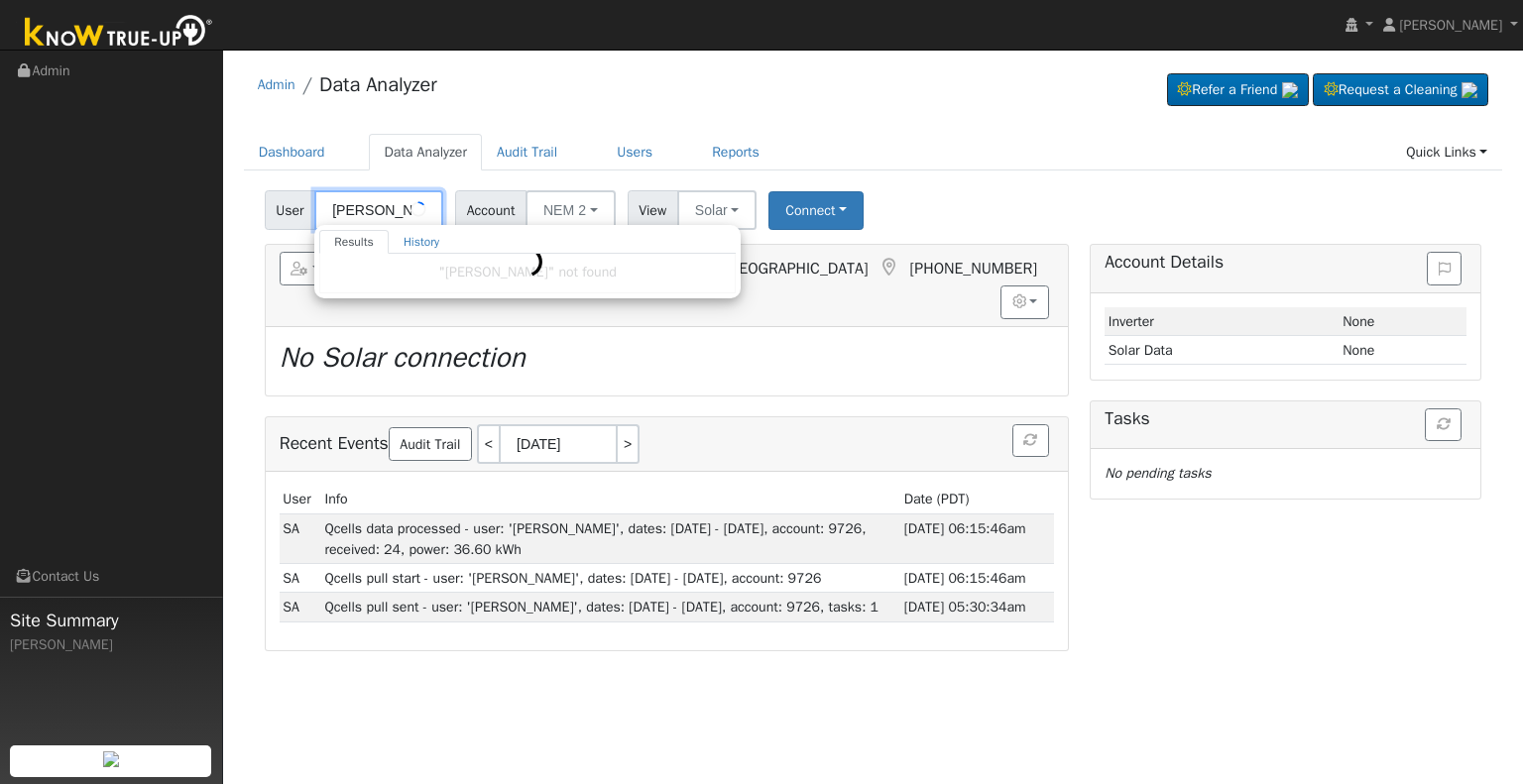 click on "User Moreno Results History  "Melinda Ballard" not found   Enter text to search  History Melinda Ballard 07/23/2025 8:19 AM History Francis & Carlos Escalera 07/22/2025 12:28 PM History Rick & Brenda Wiswell 07/22/2025 12:08 PM History John Covington 07/22/2025 11:58 AM History Carolyn Anne DeBellis 07/22/2025 11:30 AM History Jorge Perez 07/22/2025 11:02 AM History Chad Snyder 07/22/2025 10:42 AM History Simin and Yongzhao Liang 07/22/2025 10:28 AM History Juan Estrada 07/22/2025 10:28 AM History Elizabeth Mitchell 07/22/2025 9:06 AM History Michael & Christabelle Scahill 07/22/2025 9:04 AM History Stefanie & Alan Lanier 07/22/2025 9:01 AM History Marilyn Ervin 07/22/2025 9:00 AM History Timothy & Jennifer Mann 07/22/2025 9:00 AM History Douglas Johnson - Agg. Meter 07/22/2025 8:55 AM History Melanie Wells 07/22/2025 8:48 AM History Susana Cruz 07/22/2025 8:46 AM History Jagjit Pannu 07/22/2025 8:45 AM History Robert Hoover 07/22/2025 8:30 AM History Stan Groger 07/22/2025 8:29 AM History Patrick Binesh" at bounding box center (356, 210) 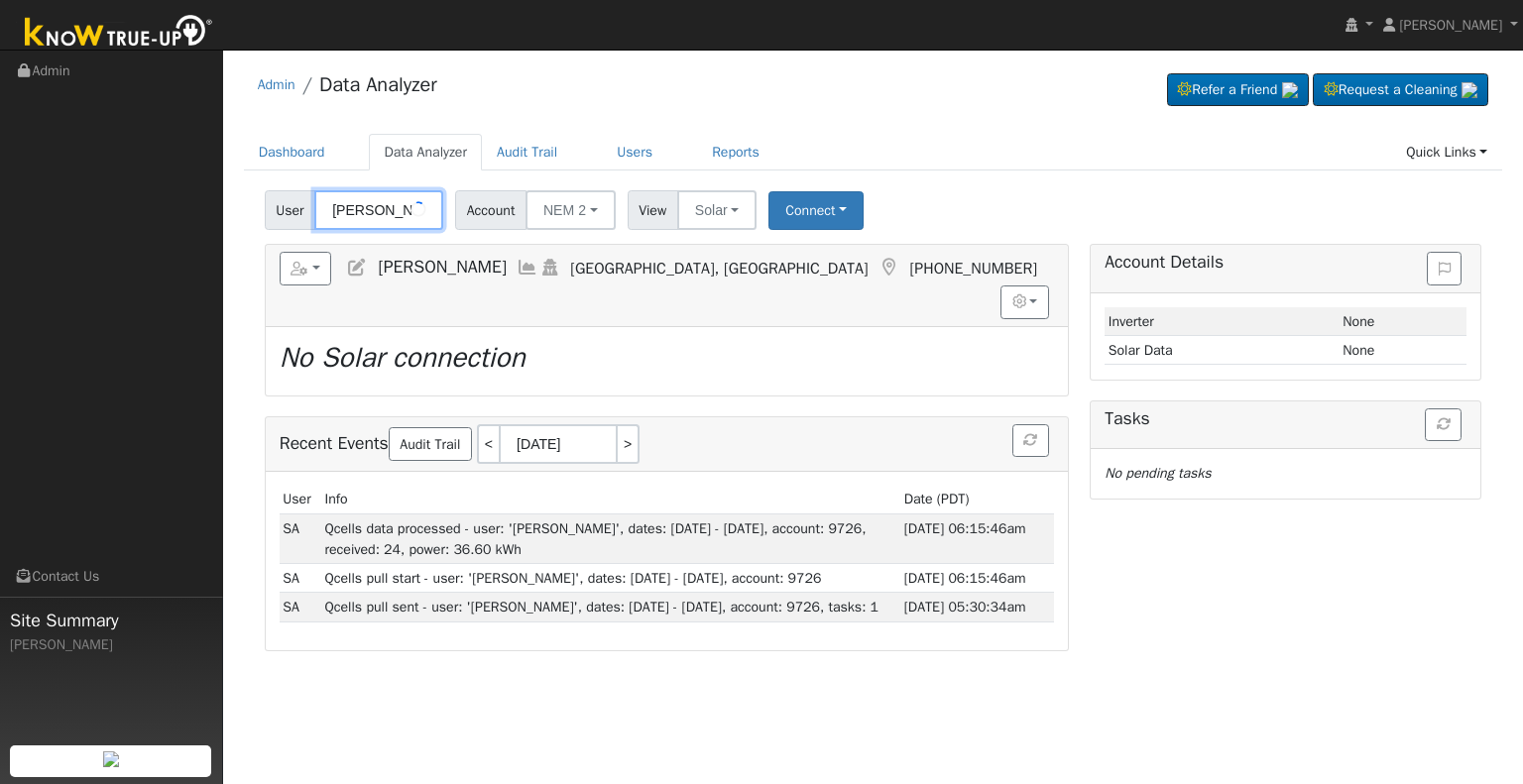click on "[PERSON_NAME]" at bounding box center [379, 210] 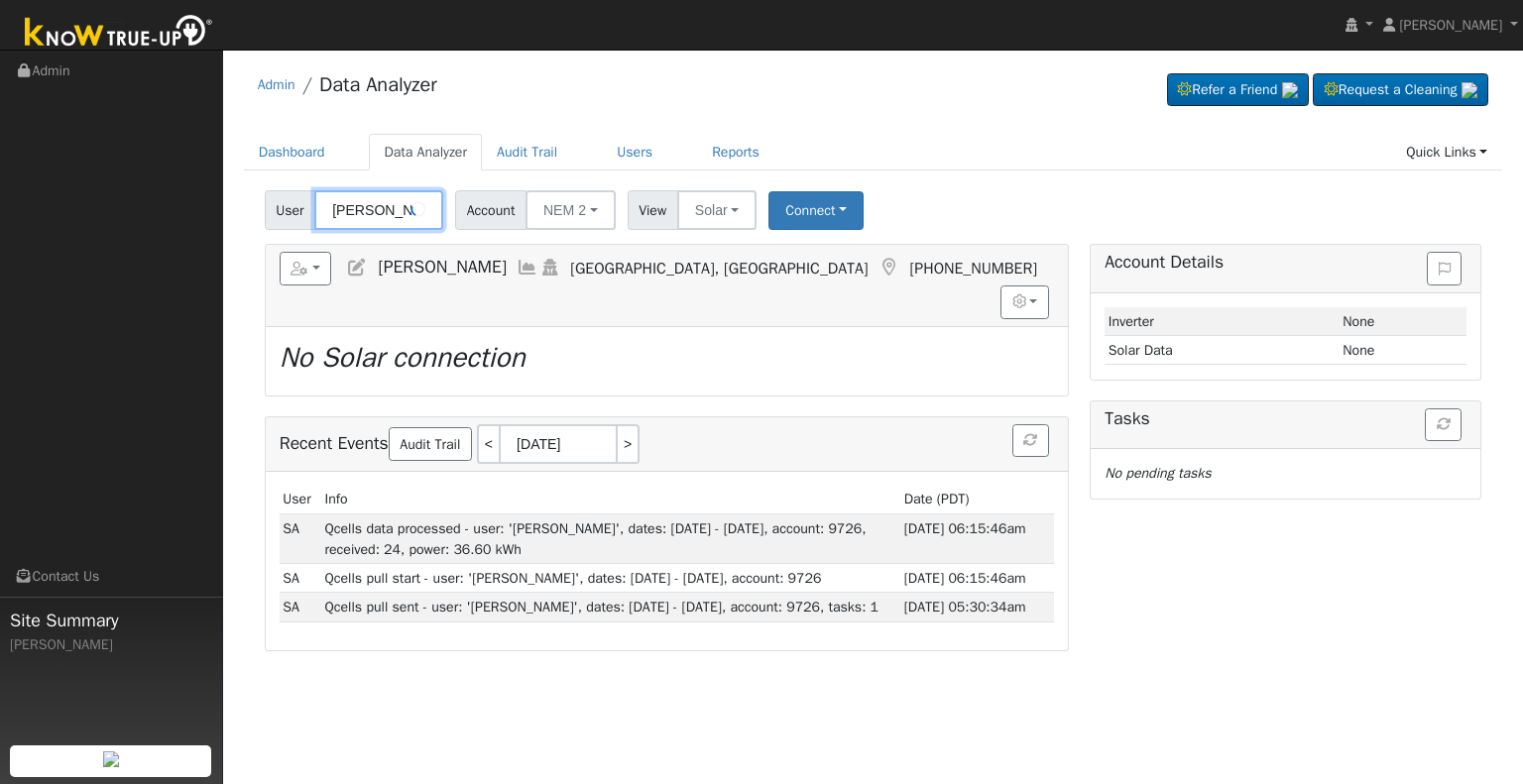 click on "[PERSON_NAME]" at bounding box center (379, 210) 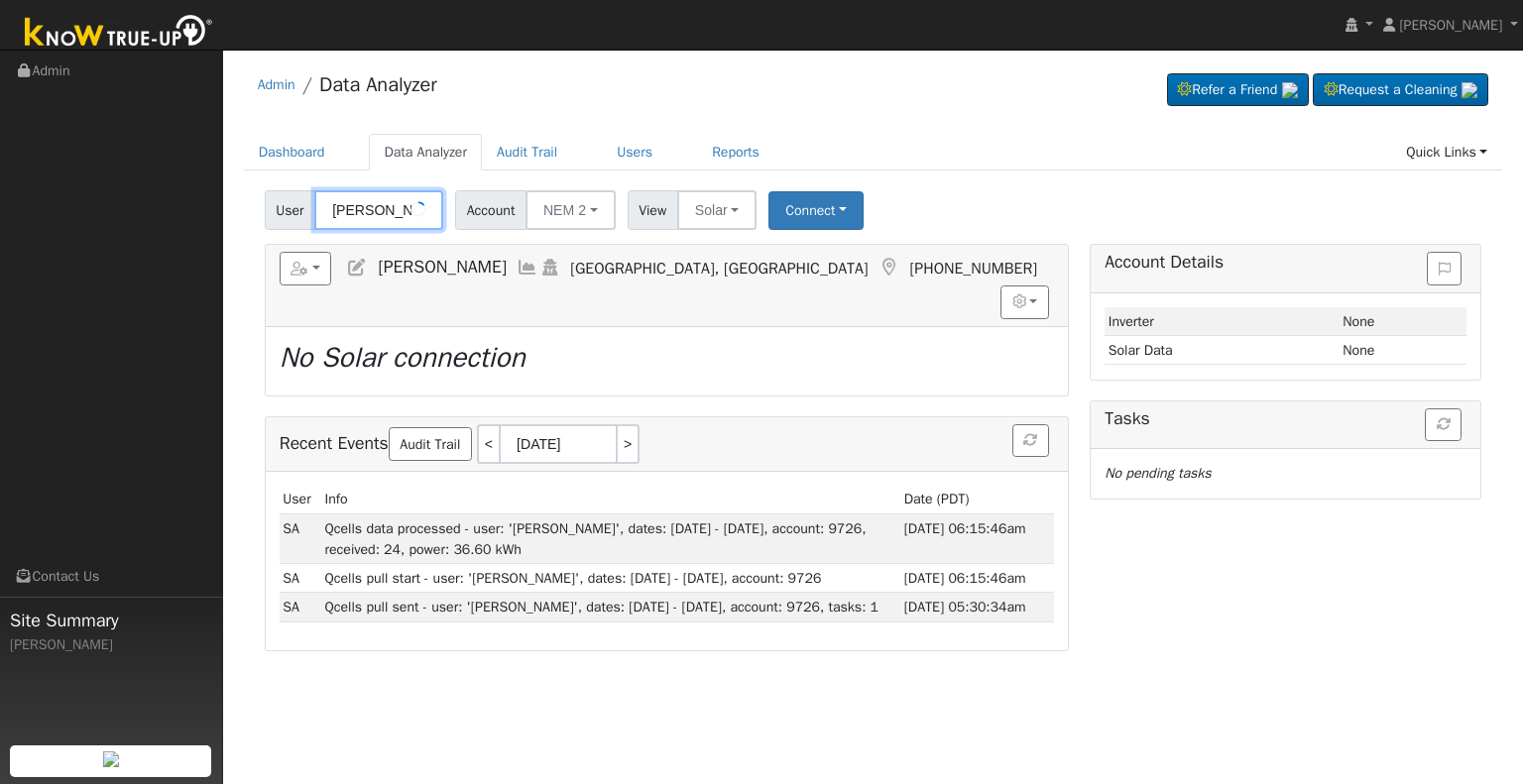 click on "[PERSON_NAME]" at bounding box center [379, 210] 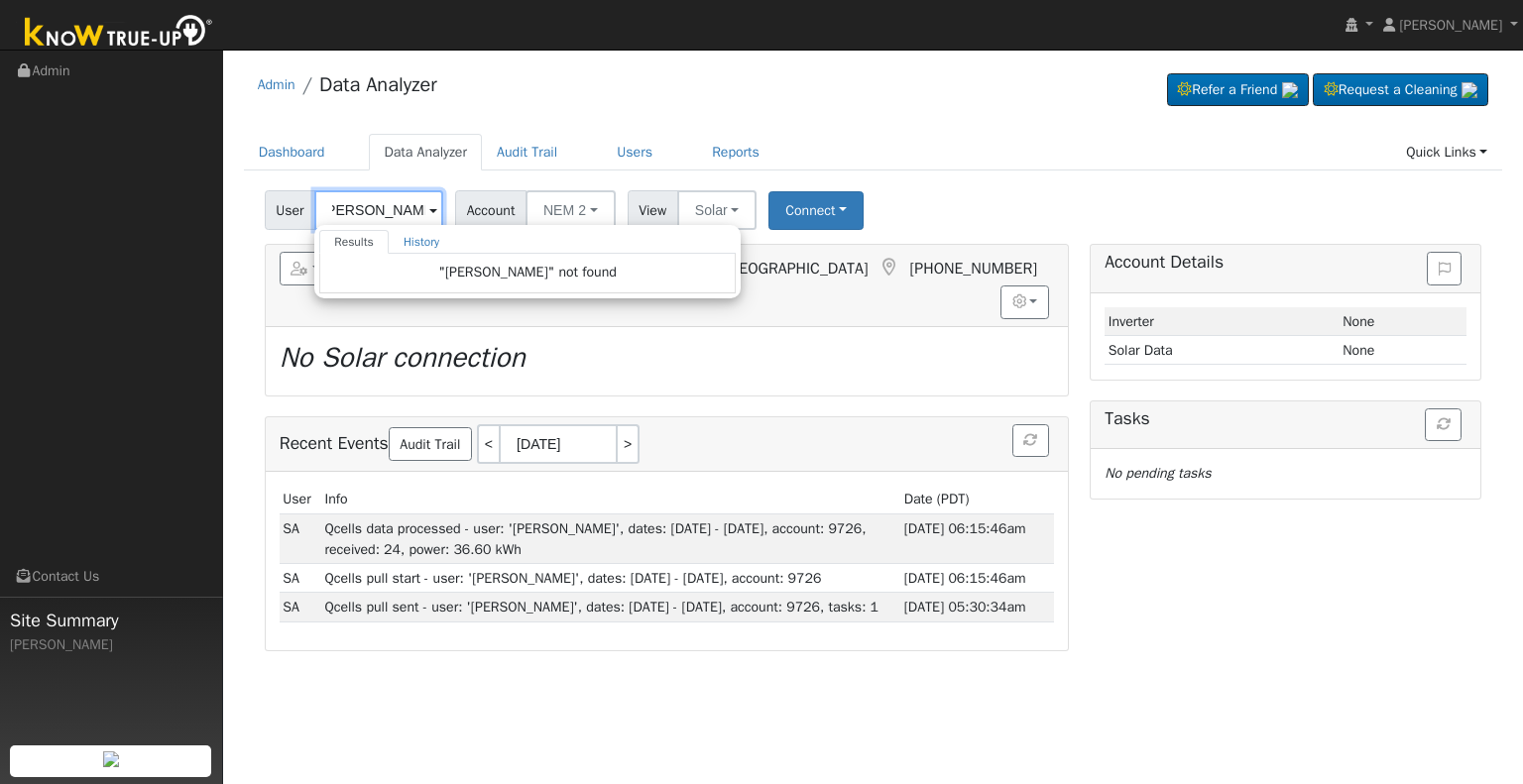 scroll, scrollTop: 0, scrollLeft: 18, axis: horizontal 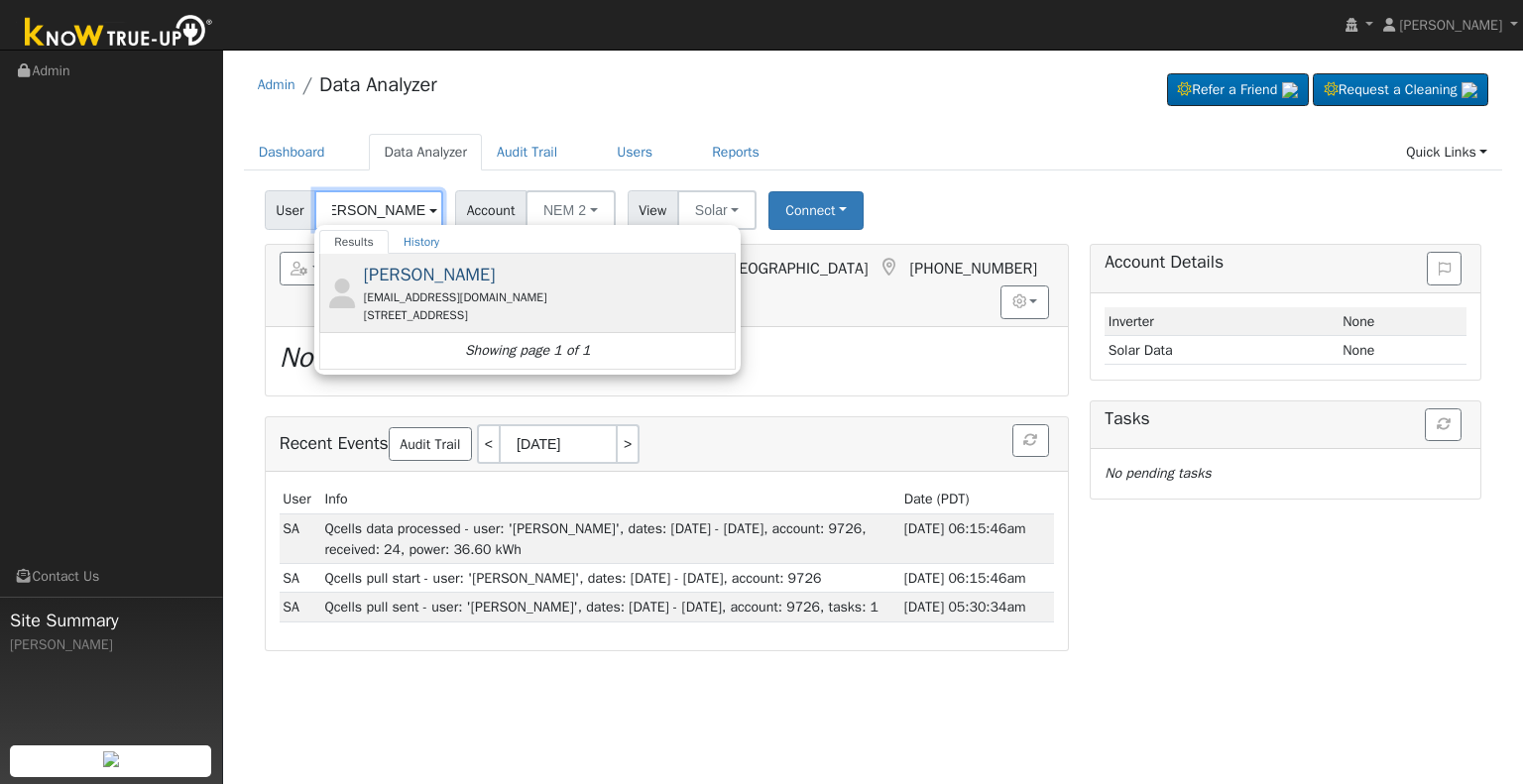 type on "Humberto Moreno" 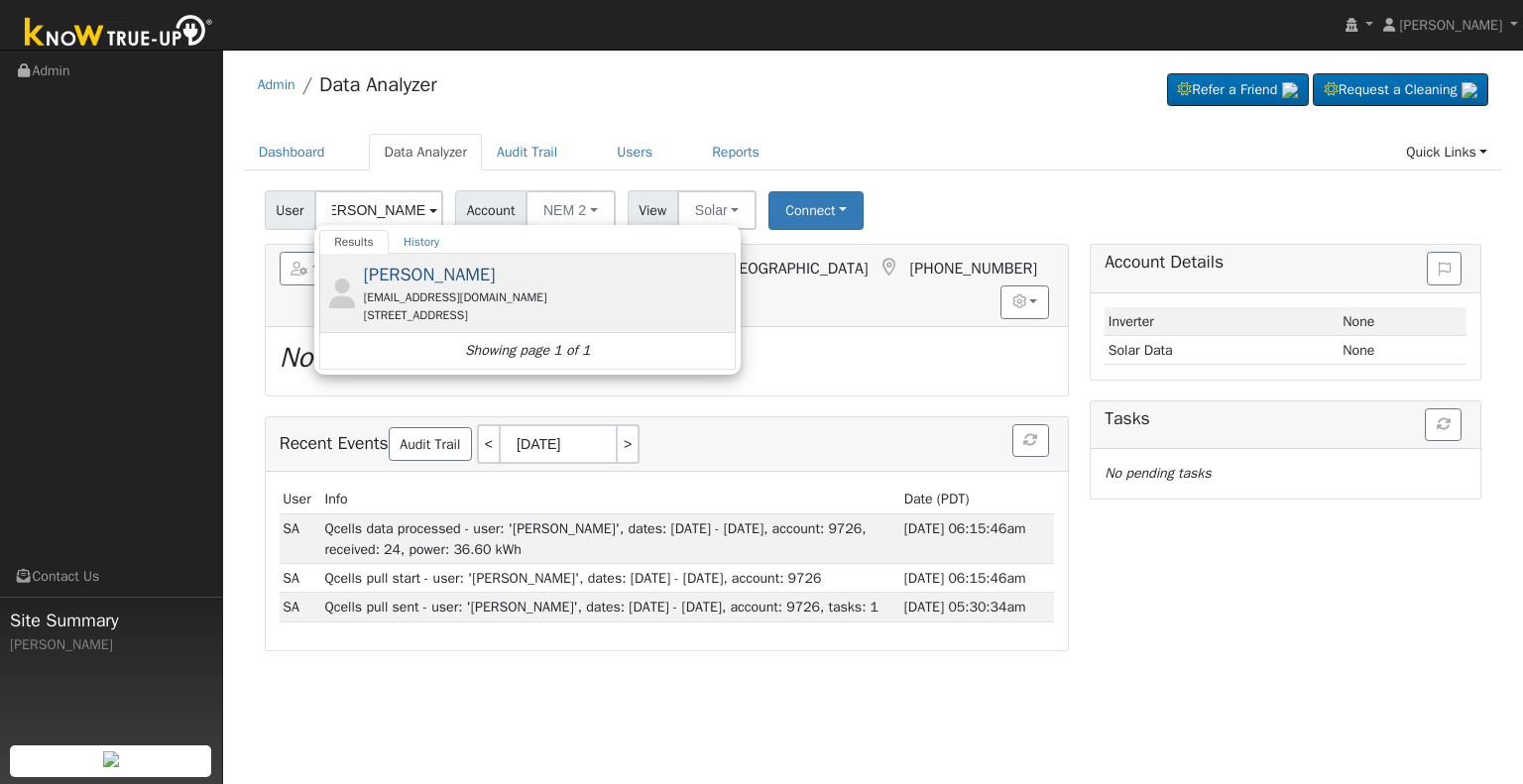 click on "9325 Woodland Creek Drive, Bakersfield, CA 93314" at bounding box center [547, 315] 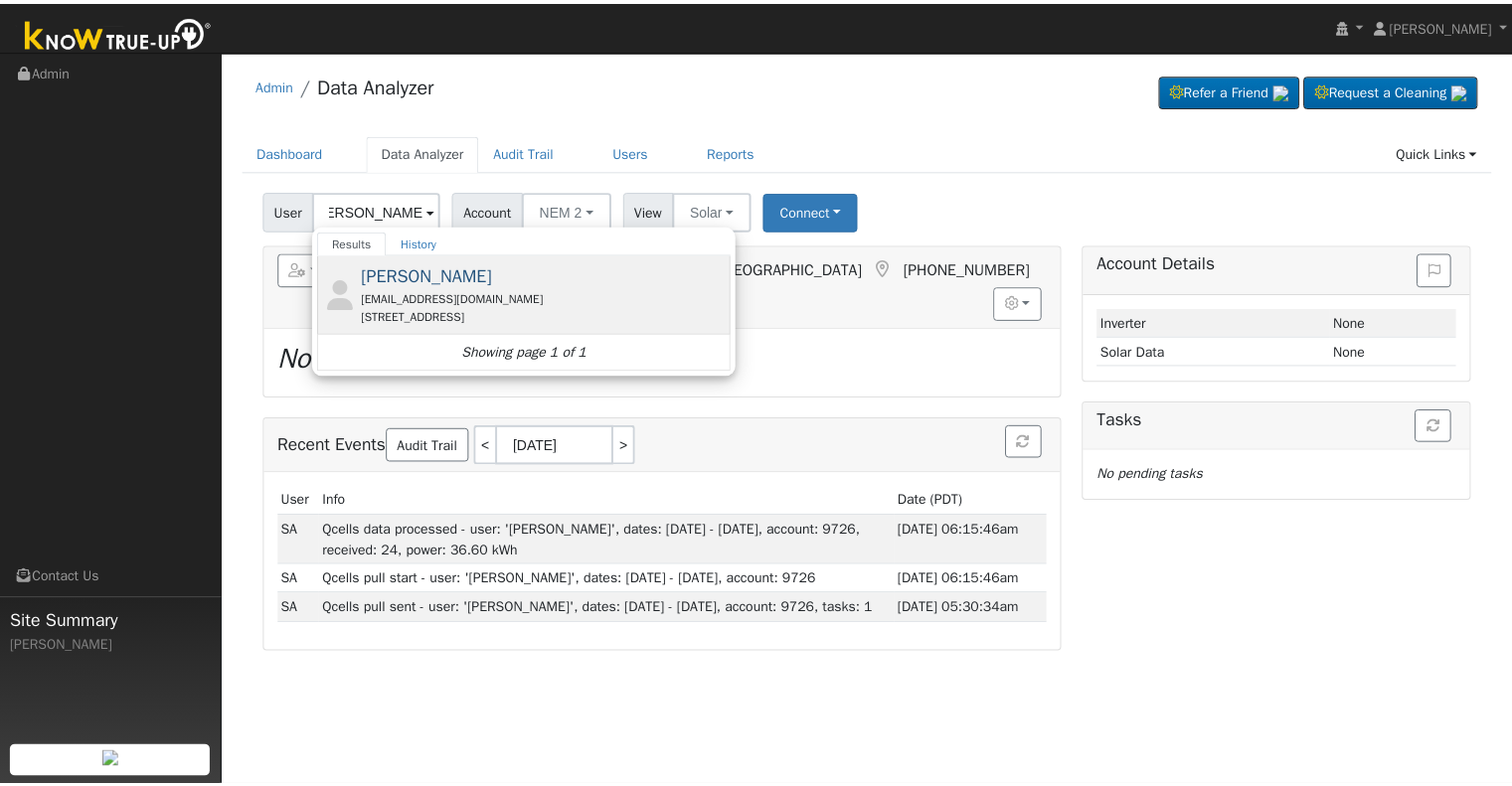 scroll, scrollTop: 0, scrollLeft: 0, axis: both 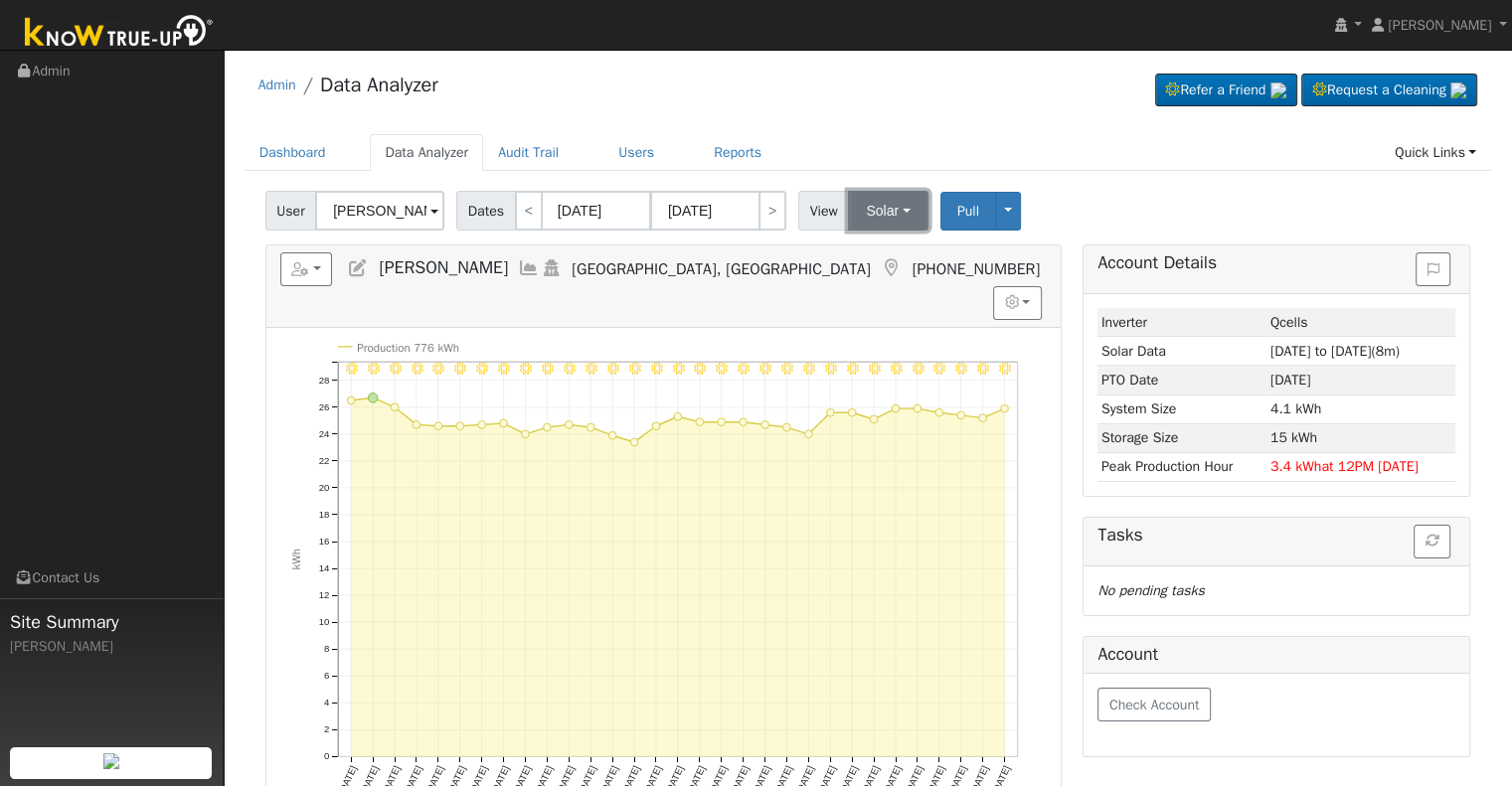 click on "Solar" at bounding box center (888, 211) 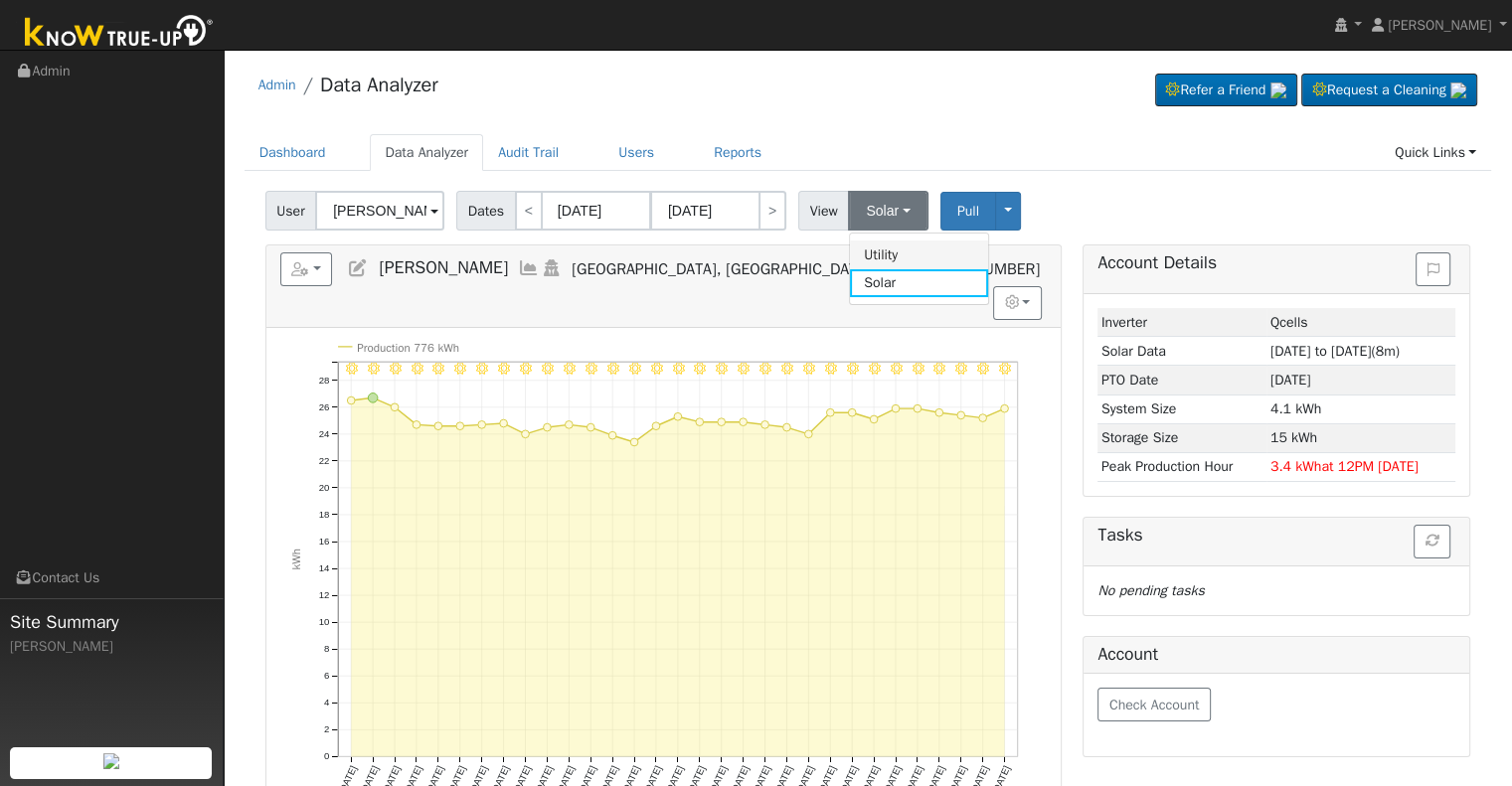 click on "Utility" at bounding box center [919, 254] 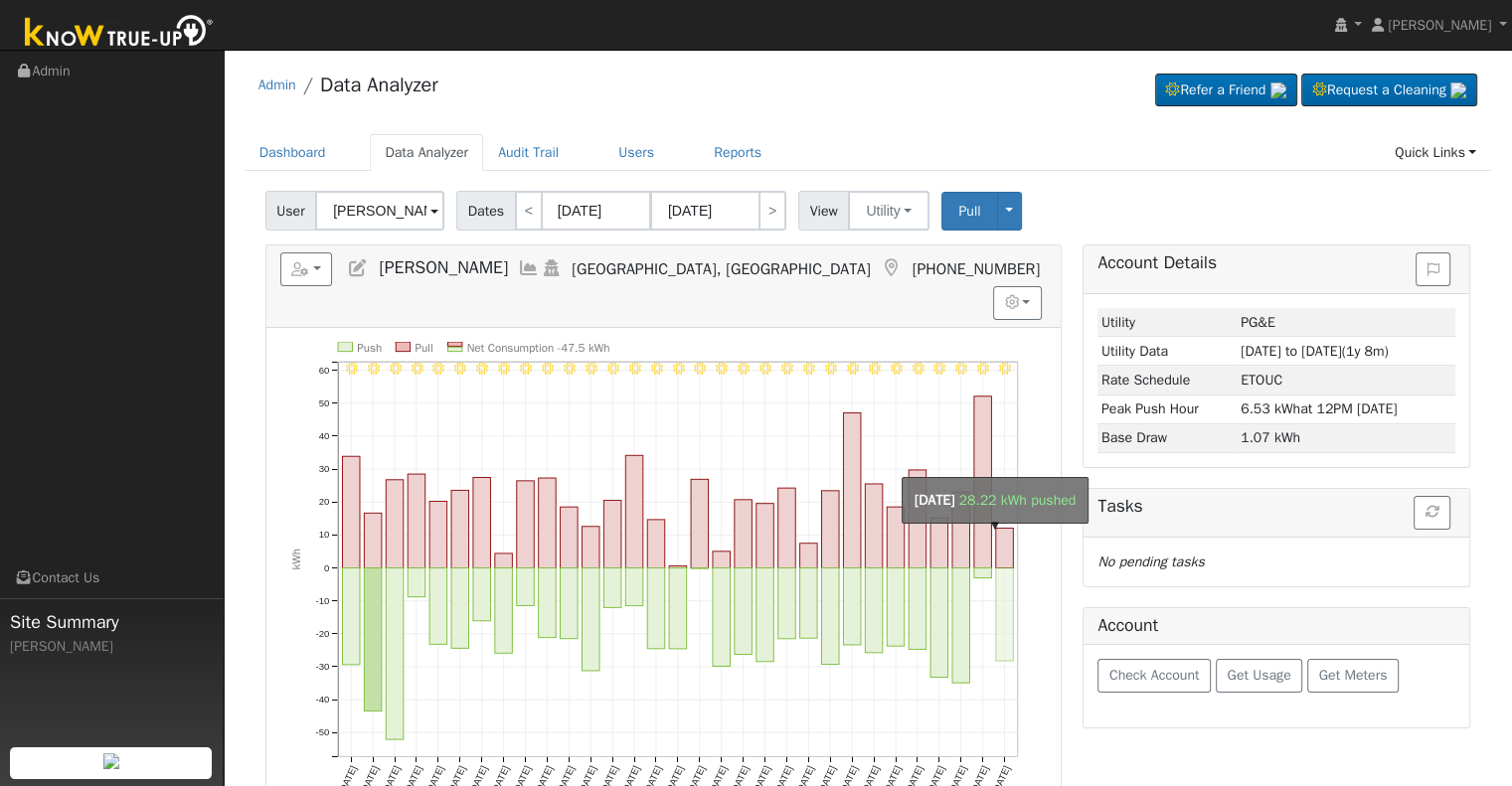 click on "onclick=""" 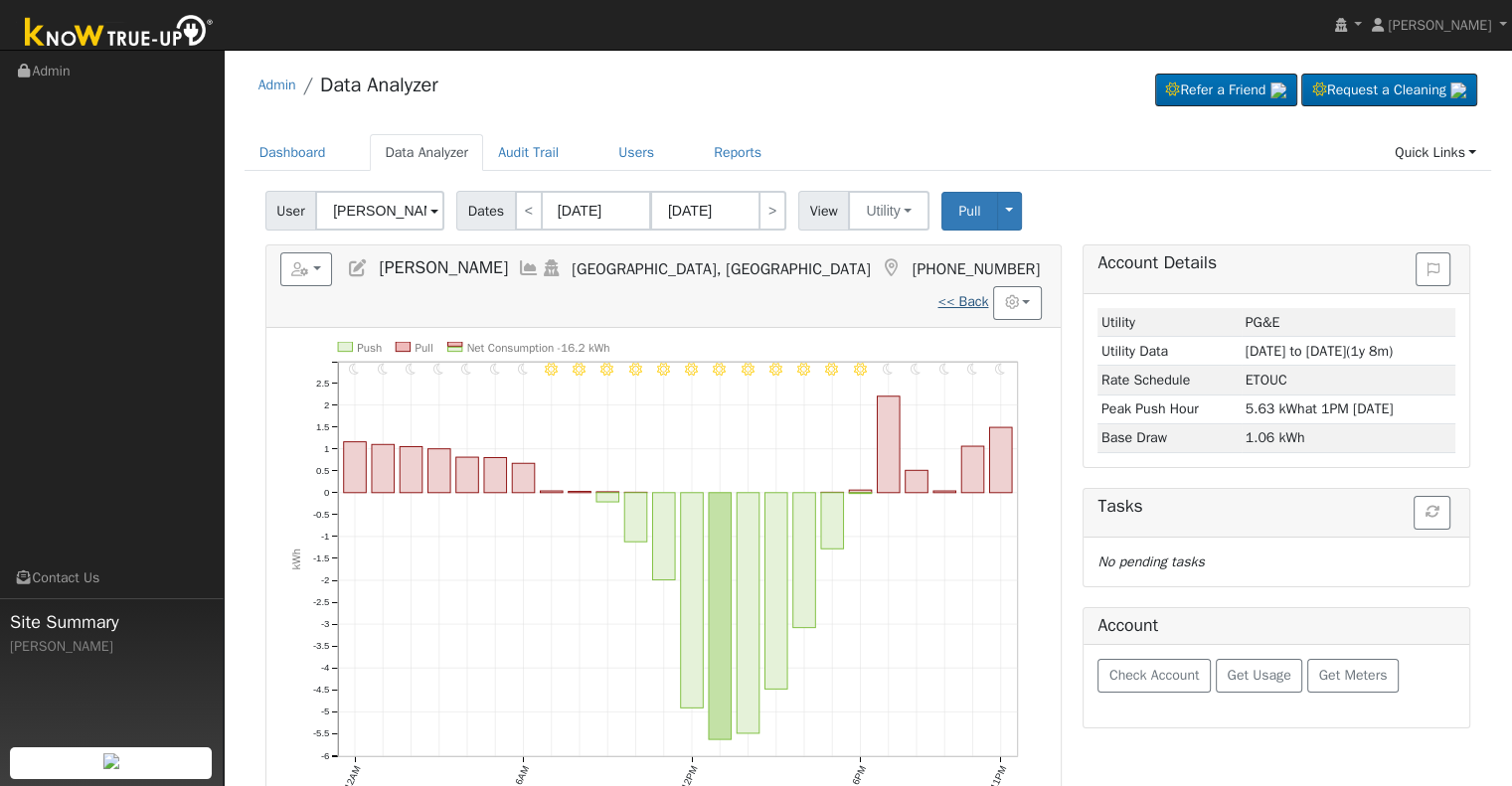 click on "<< Back" at bounding box center (962, 301) 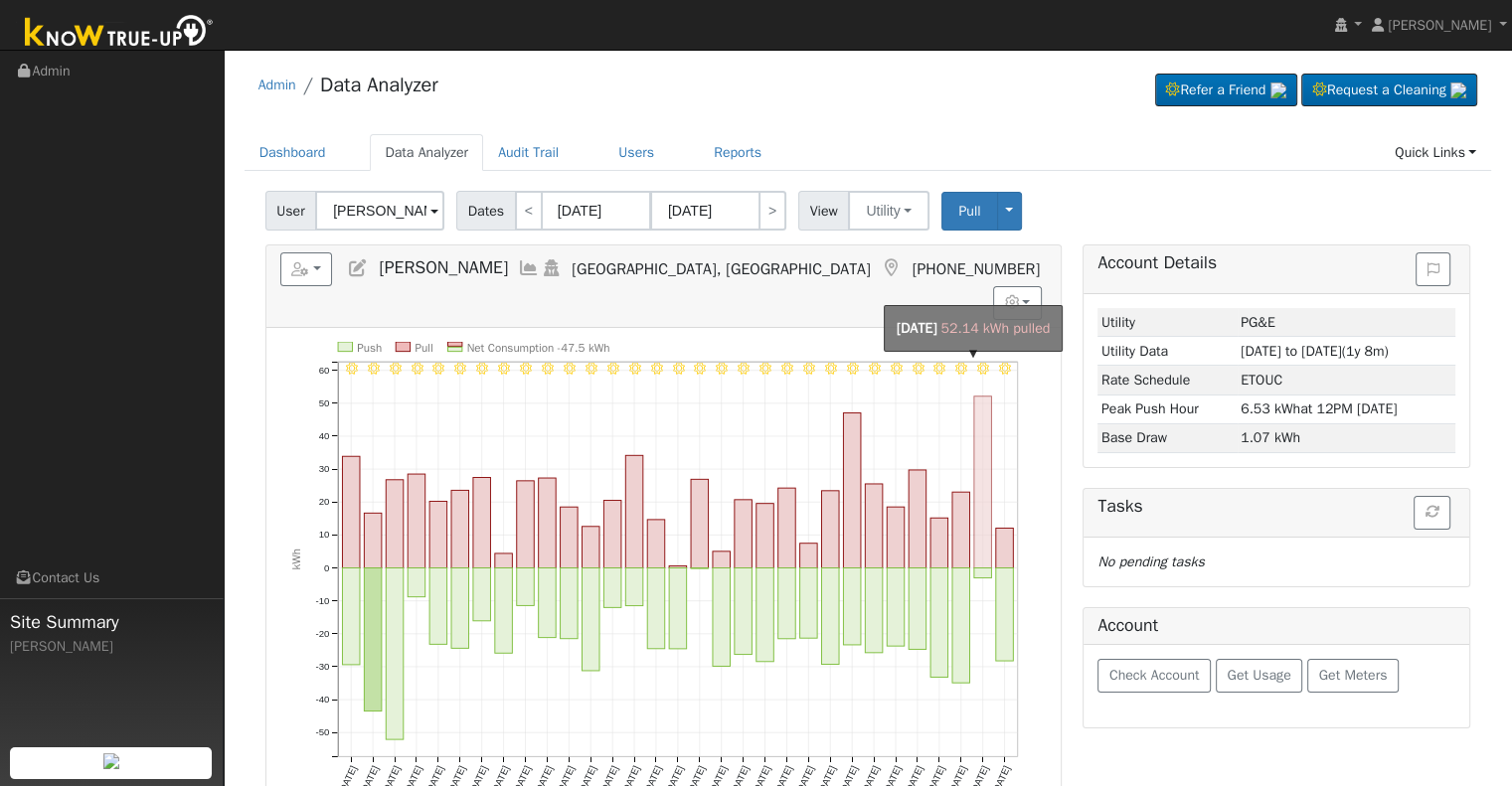 click on "onclick=""" 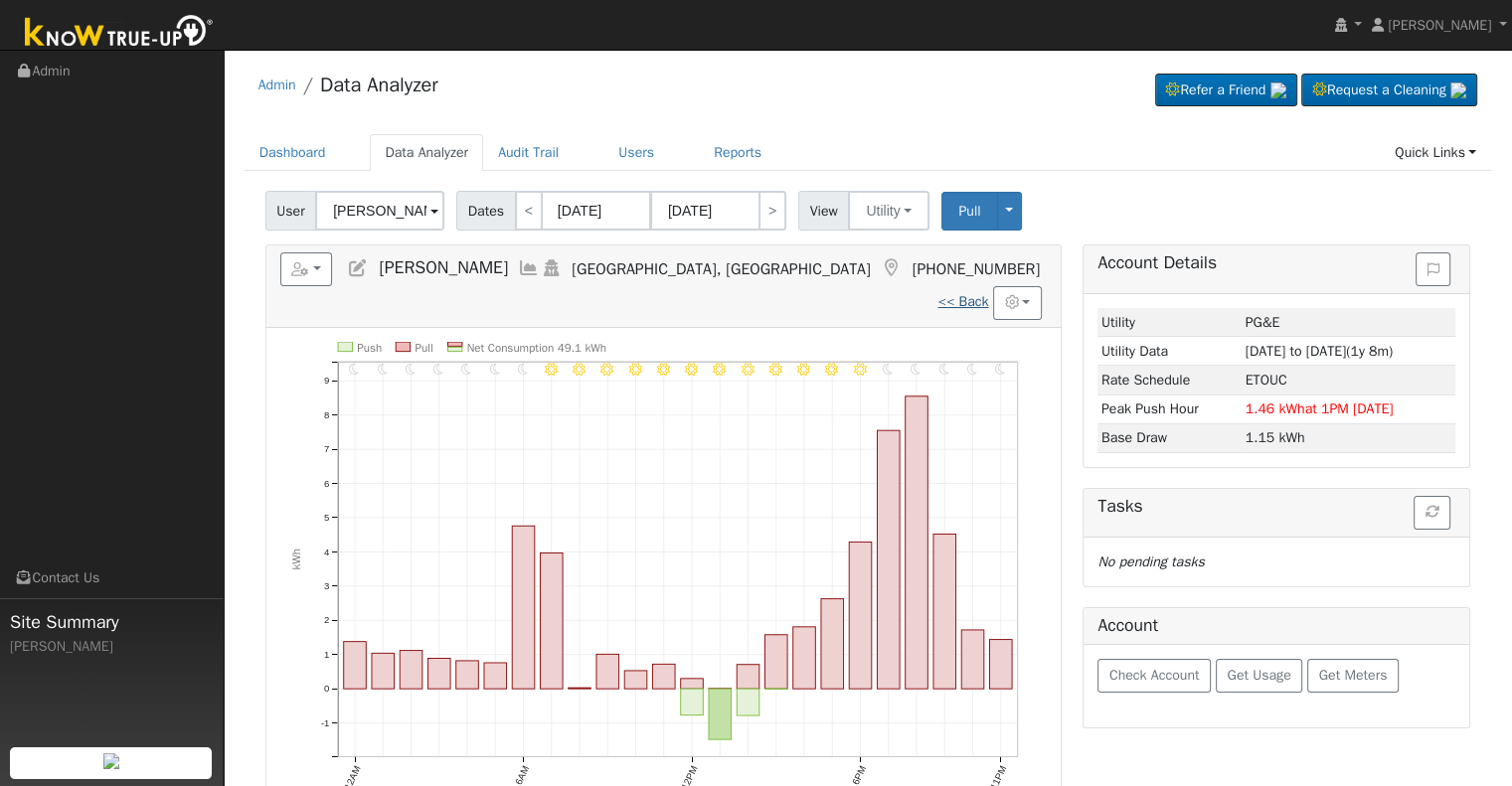 click on "<< Back" at bounding box center (962, 301) 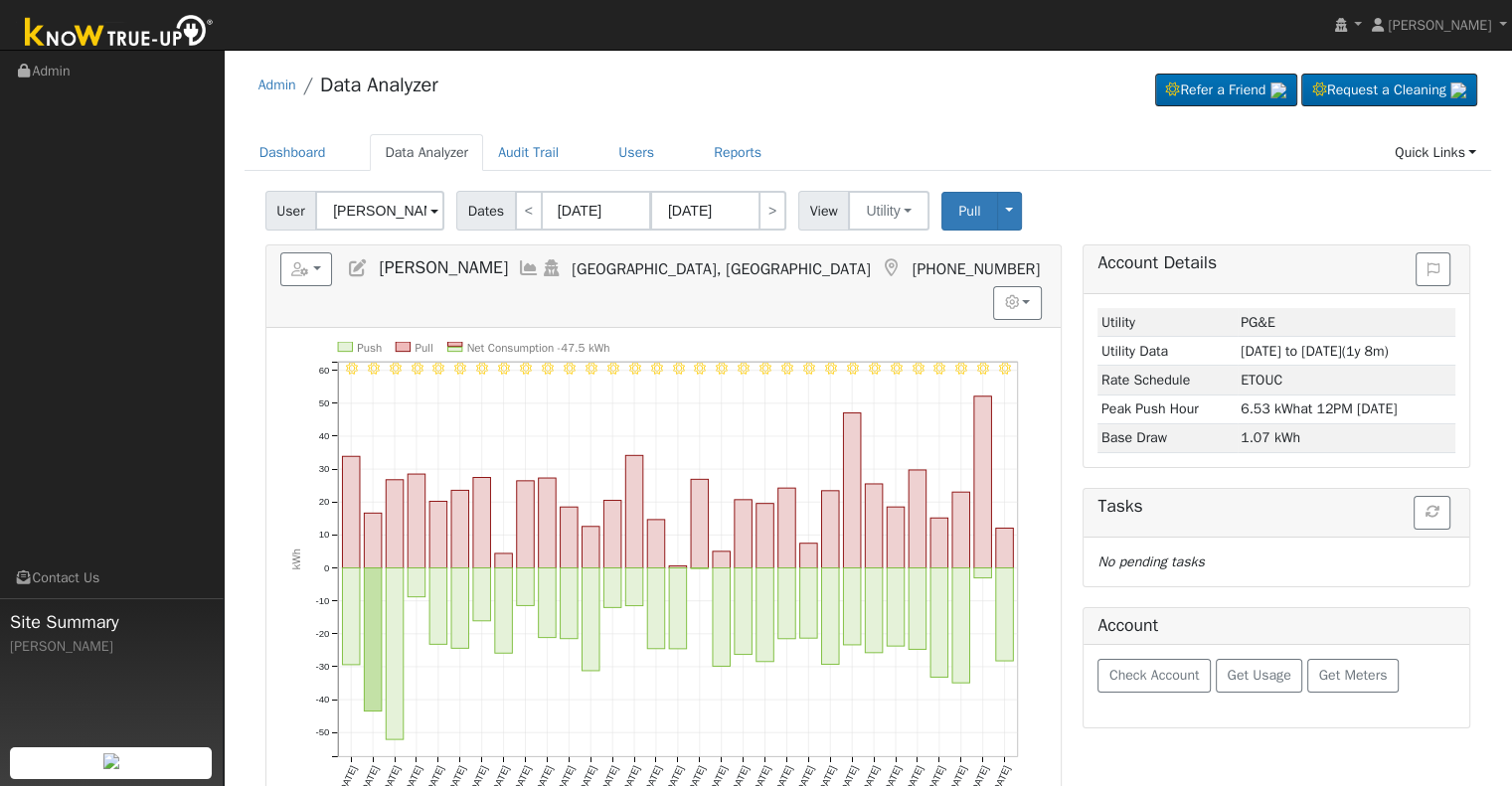 click at bounding box center [529, 268] 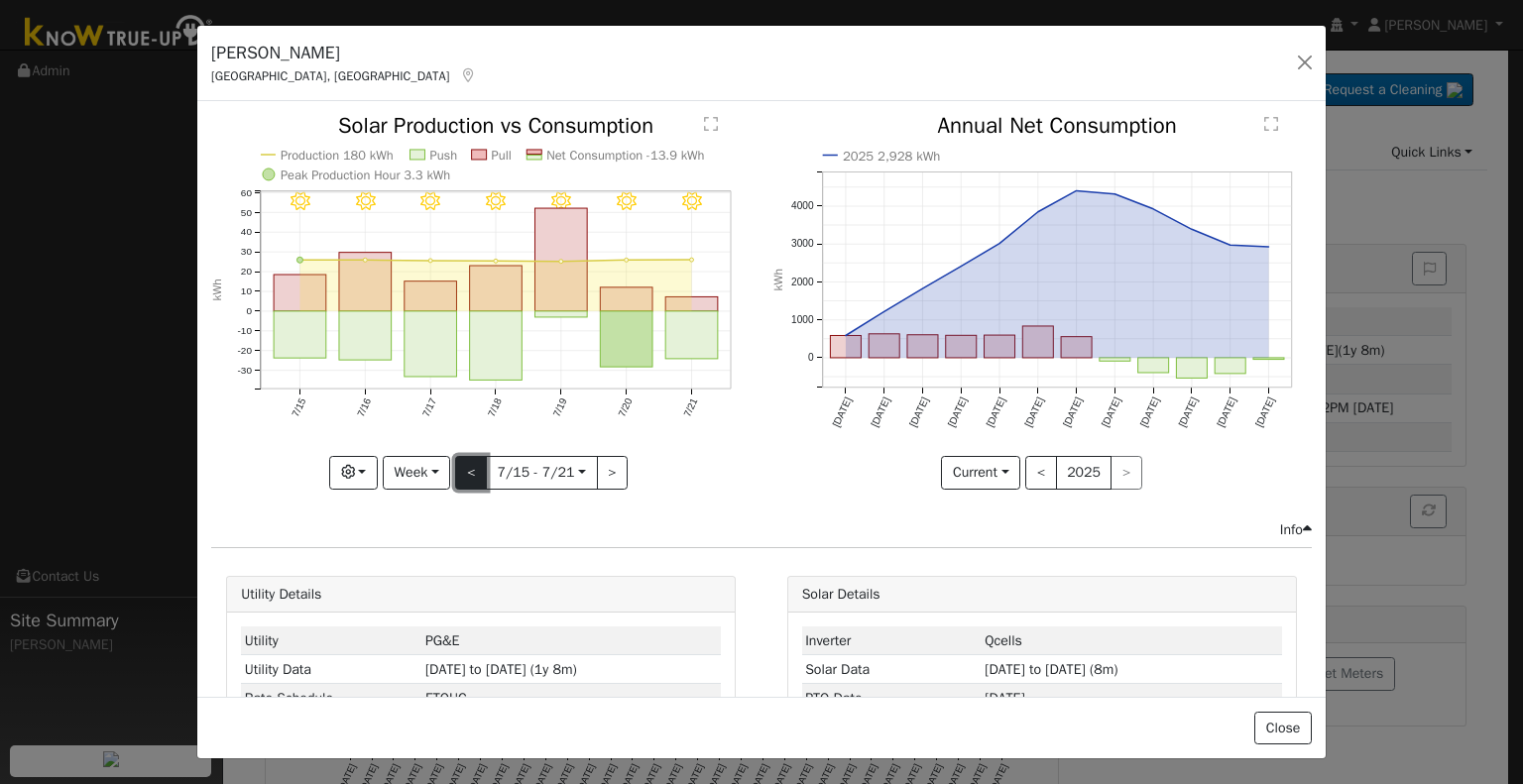 click on "<" at bounding box center [471, 473] 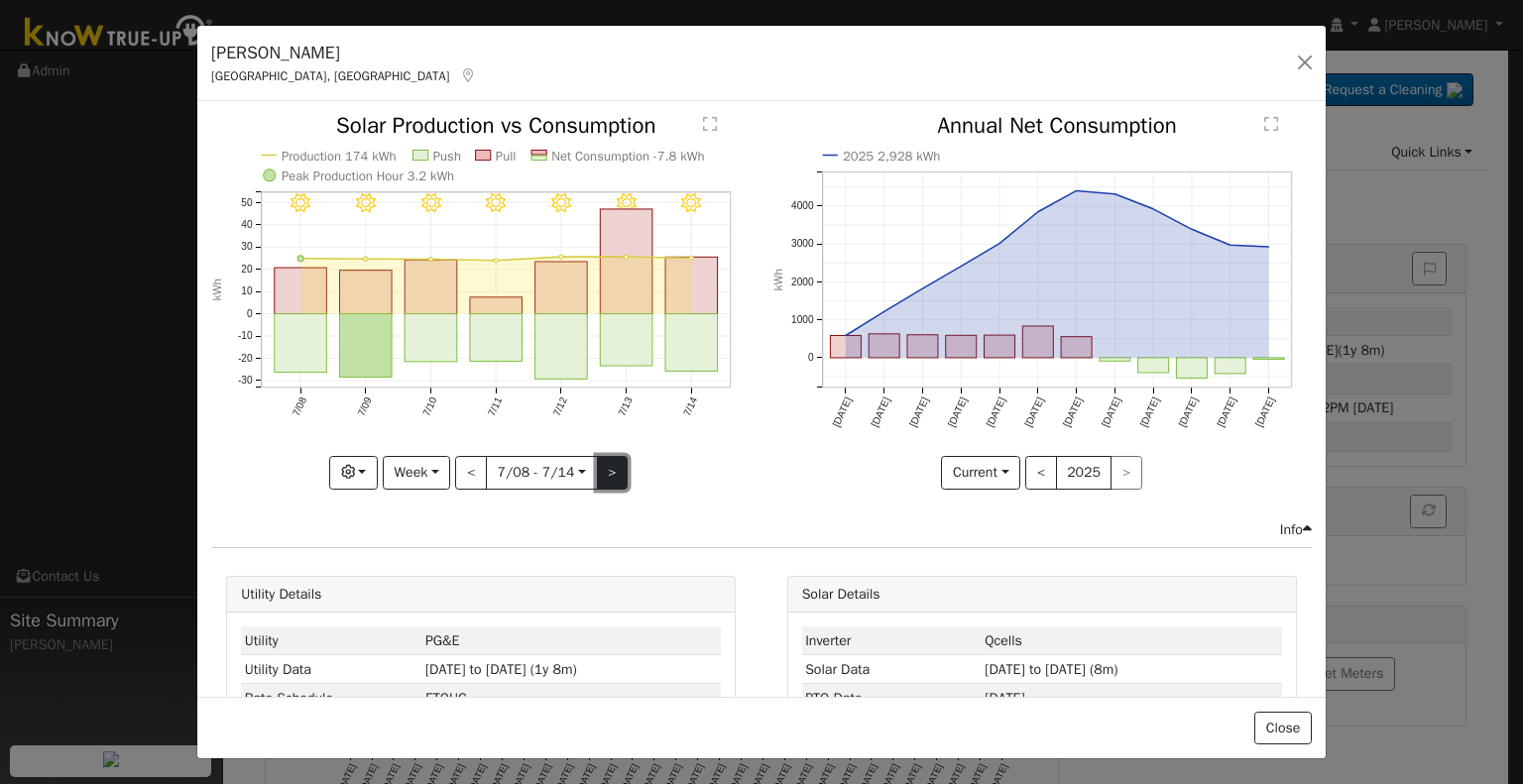 click on ">" at bounding box center [613, 473] 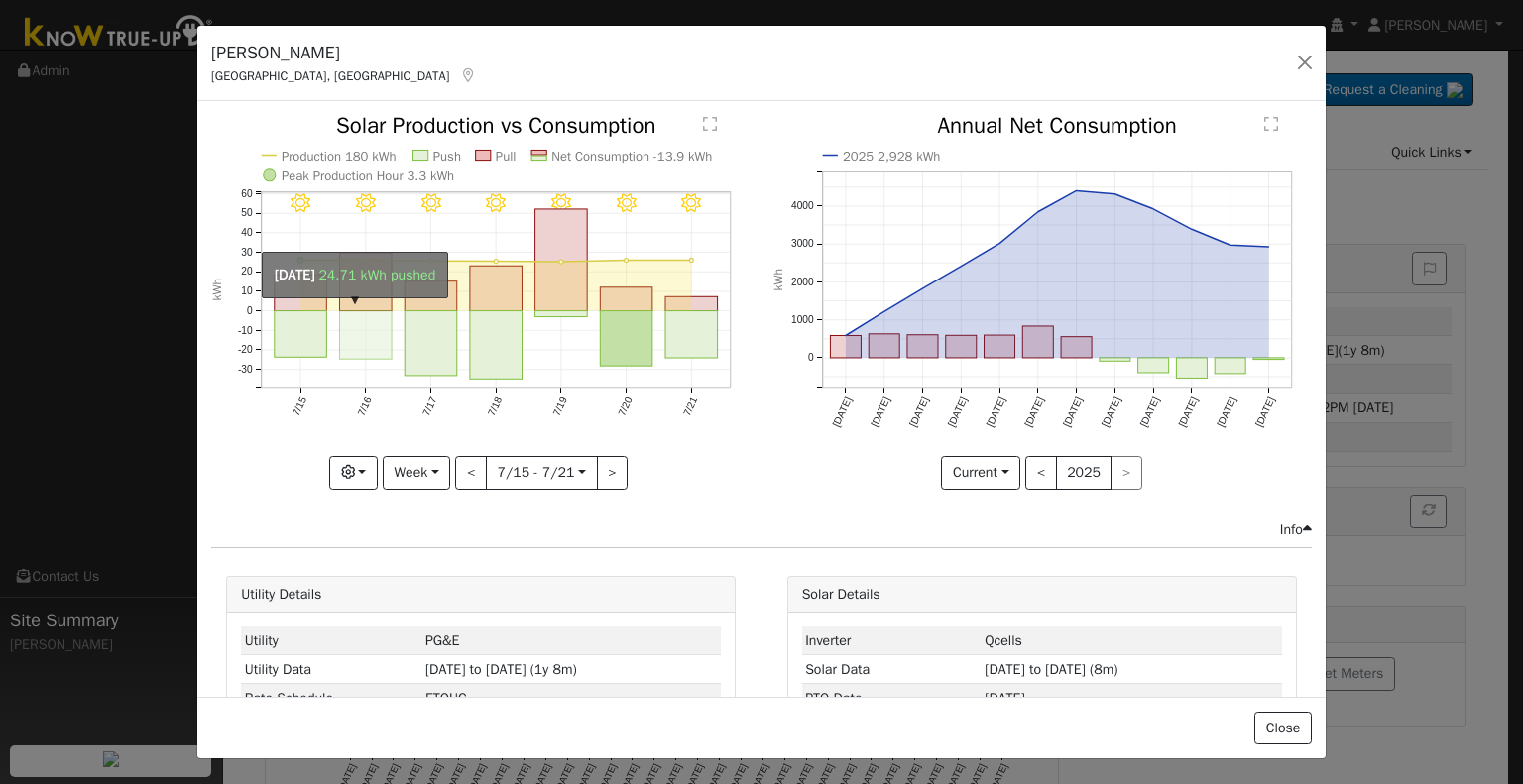 click on "onclick=""" 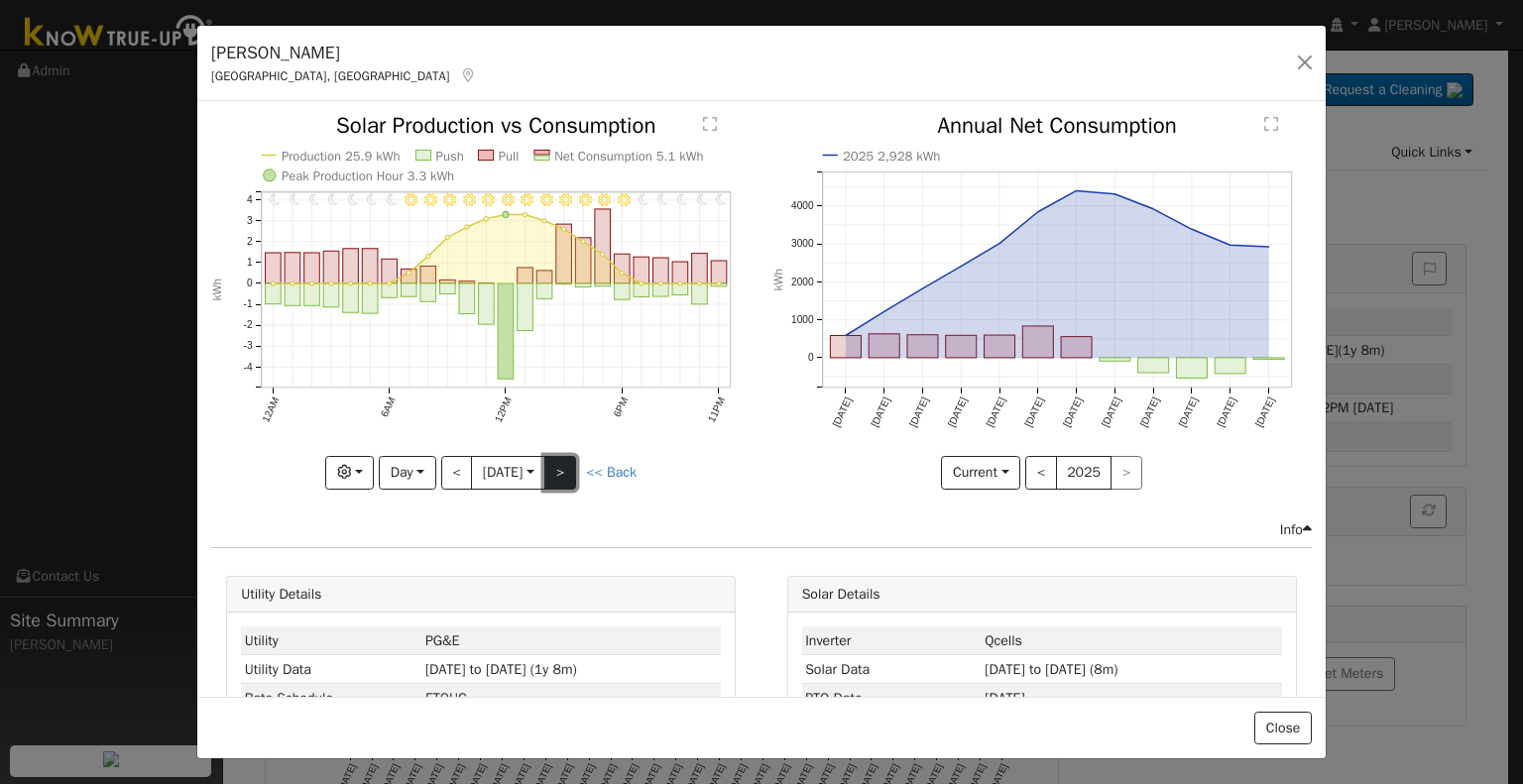 click on ">" at bounding box center (560, 473) 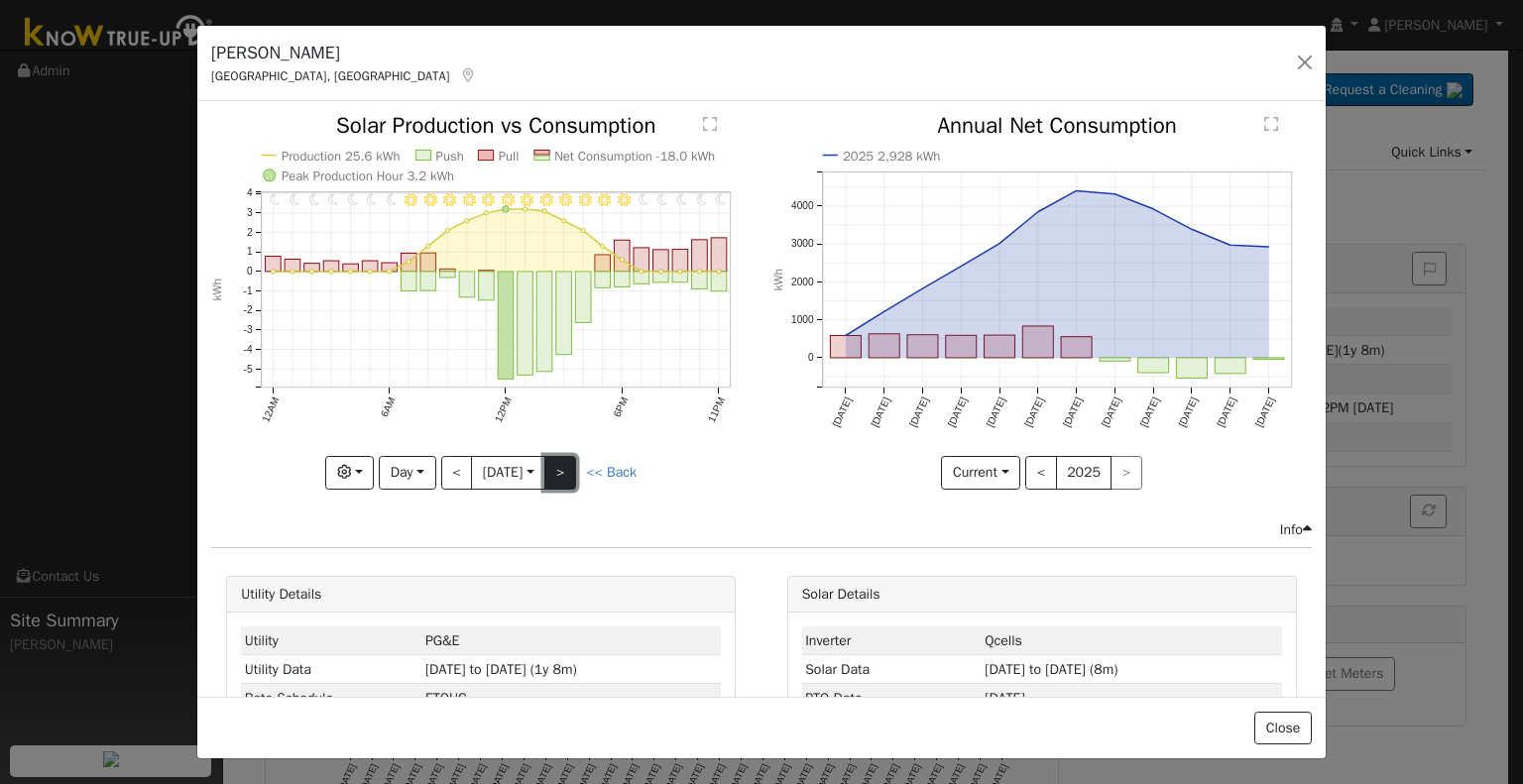 click on ">" at bounding box center [560, 473] 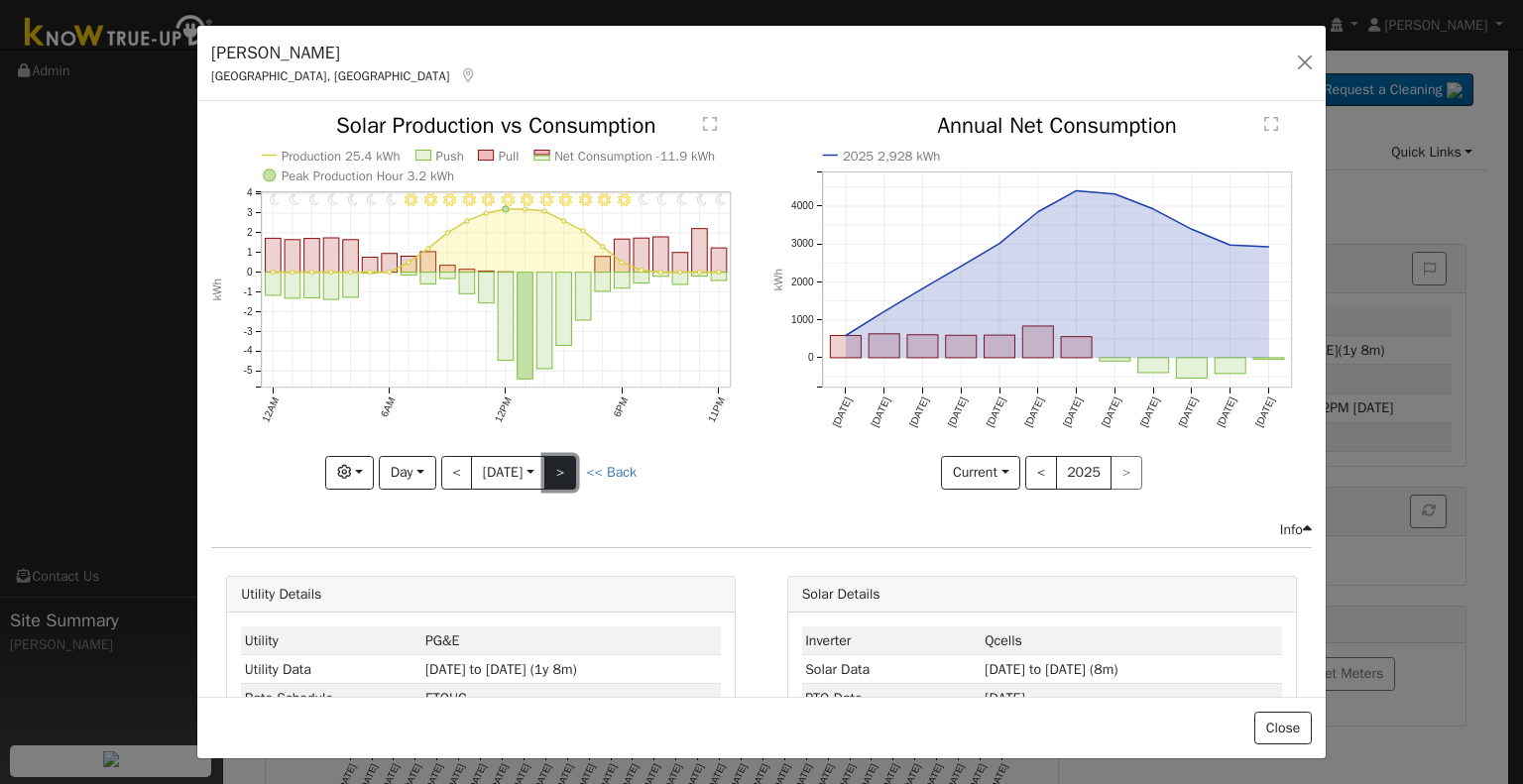 click on ">" at bounding box center (560, 473) 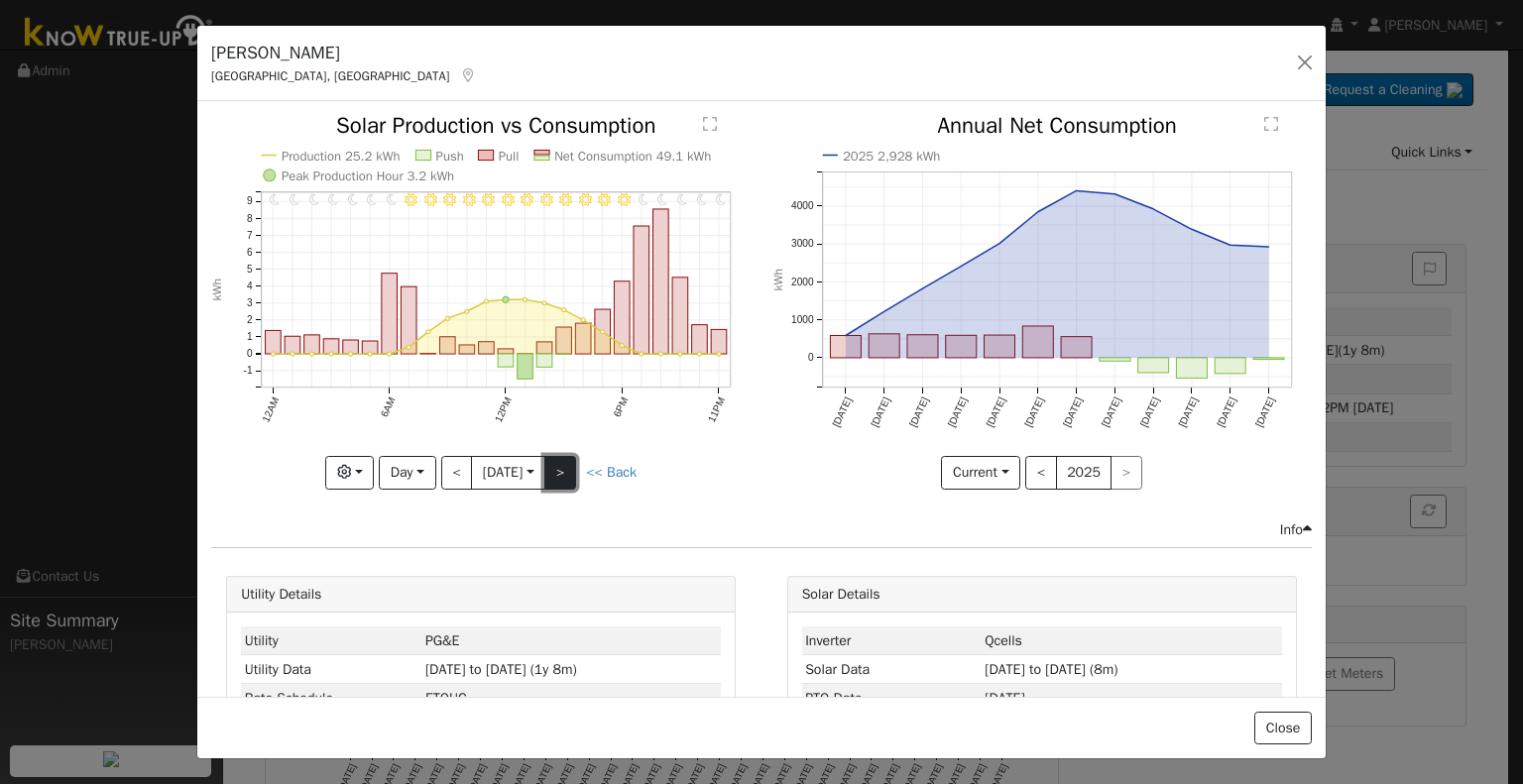 click on ">" at bounding box center (560, 473) 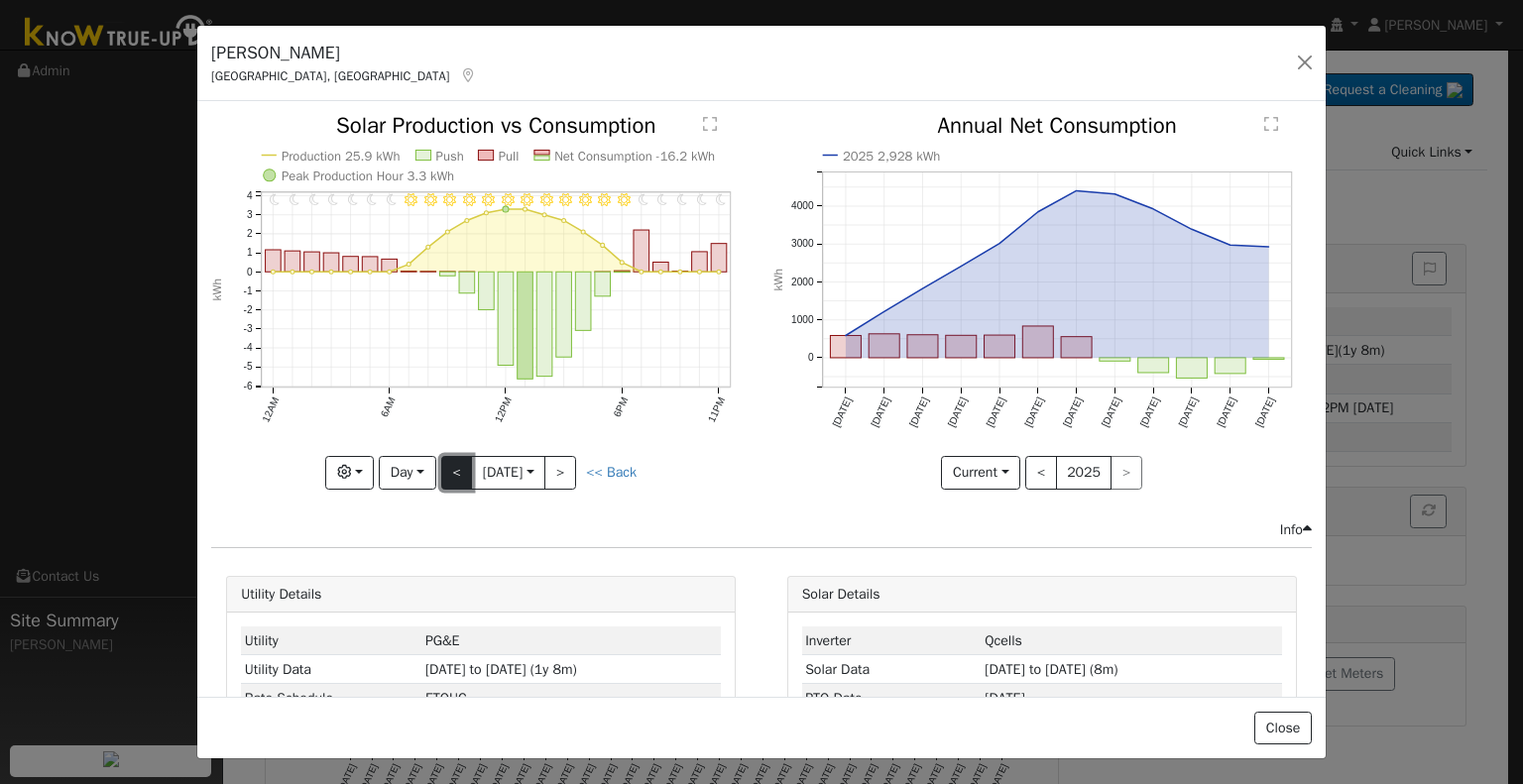 click on "<" at bounding box center [457, 473] 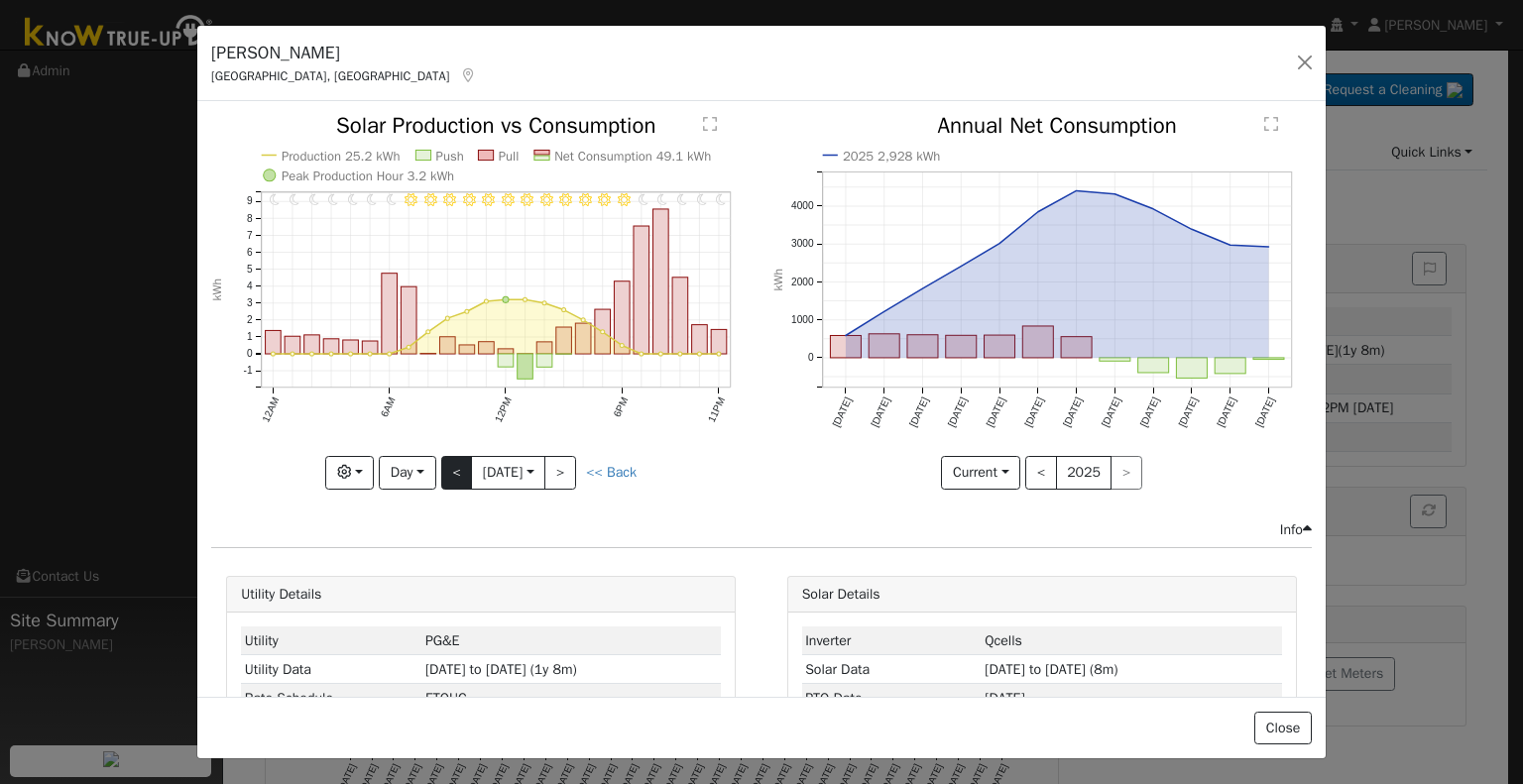 click at bounding box center (481, 301) 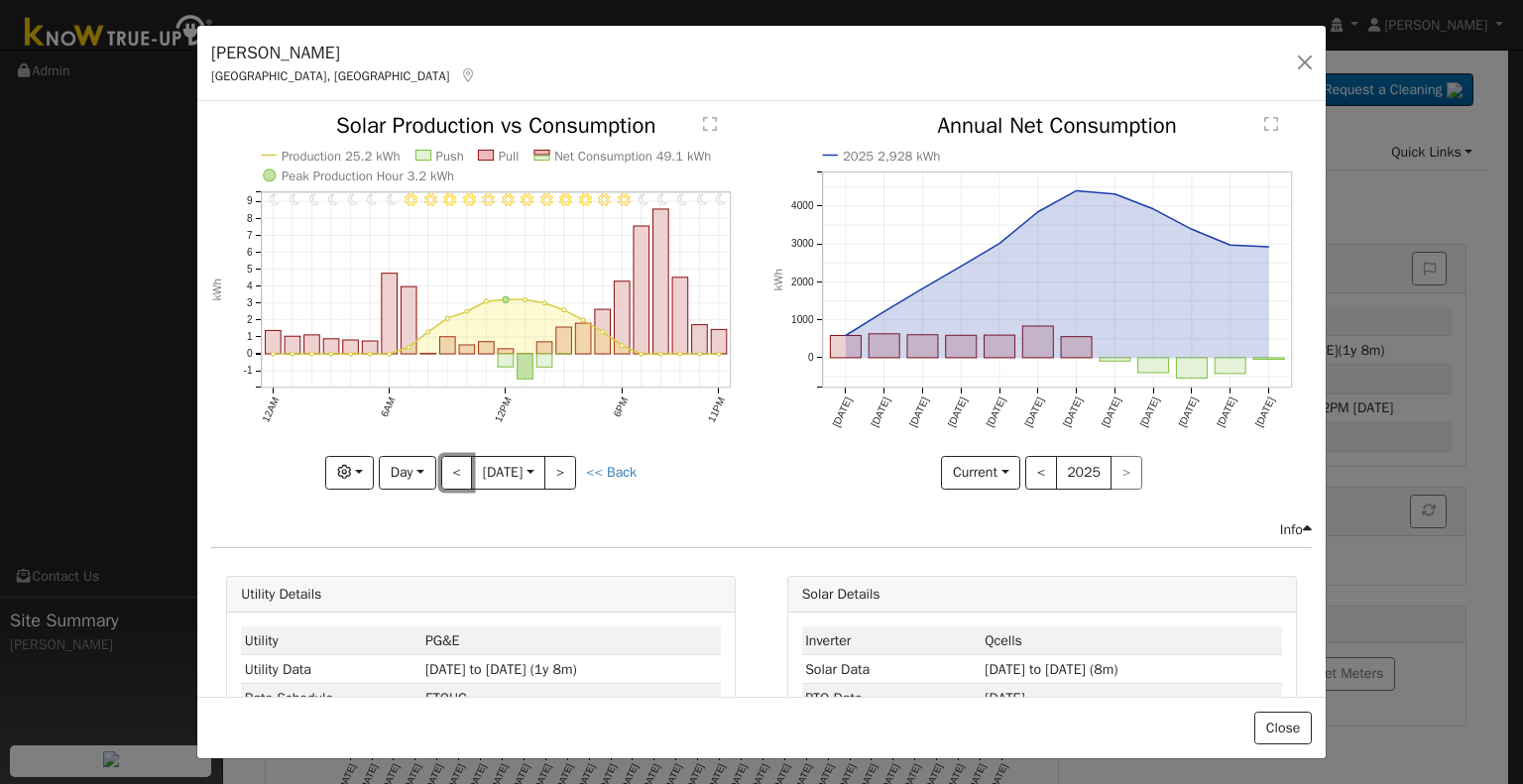click on "<" at bounding box center (457, 473) 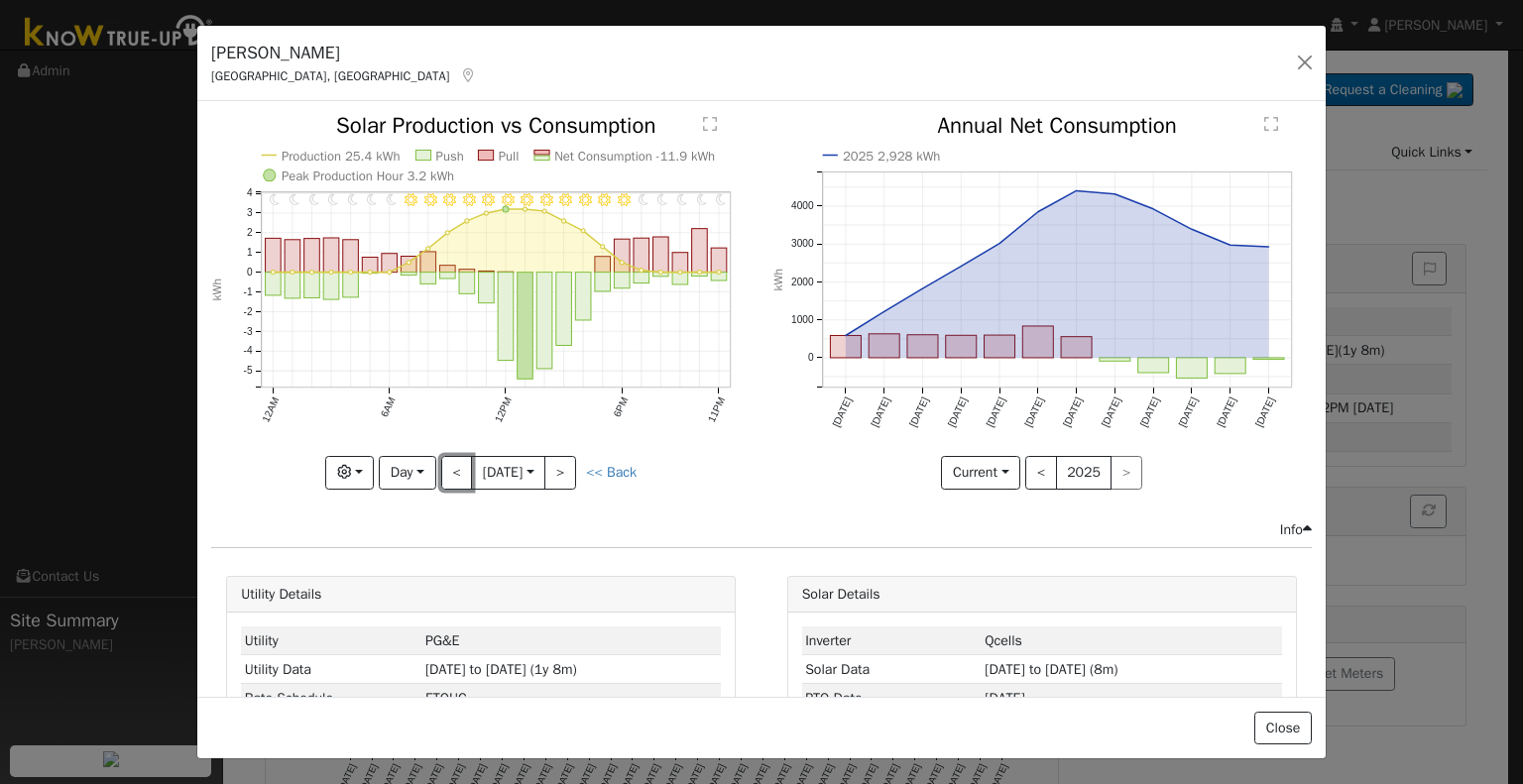 click on "<" at bounding box center [457, 473] 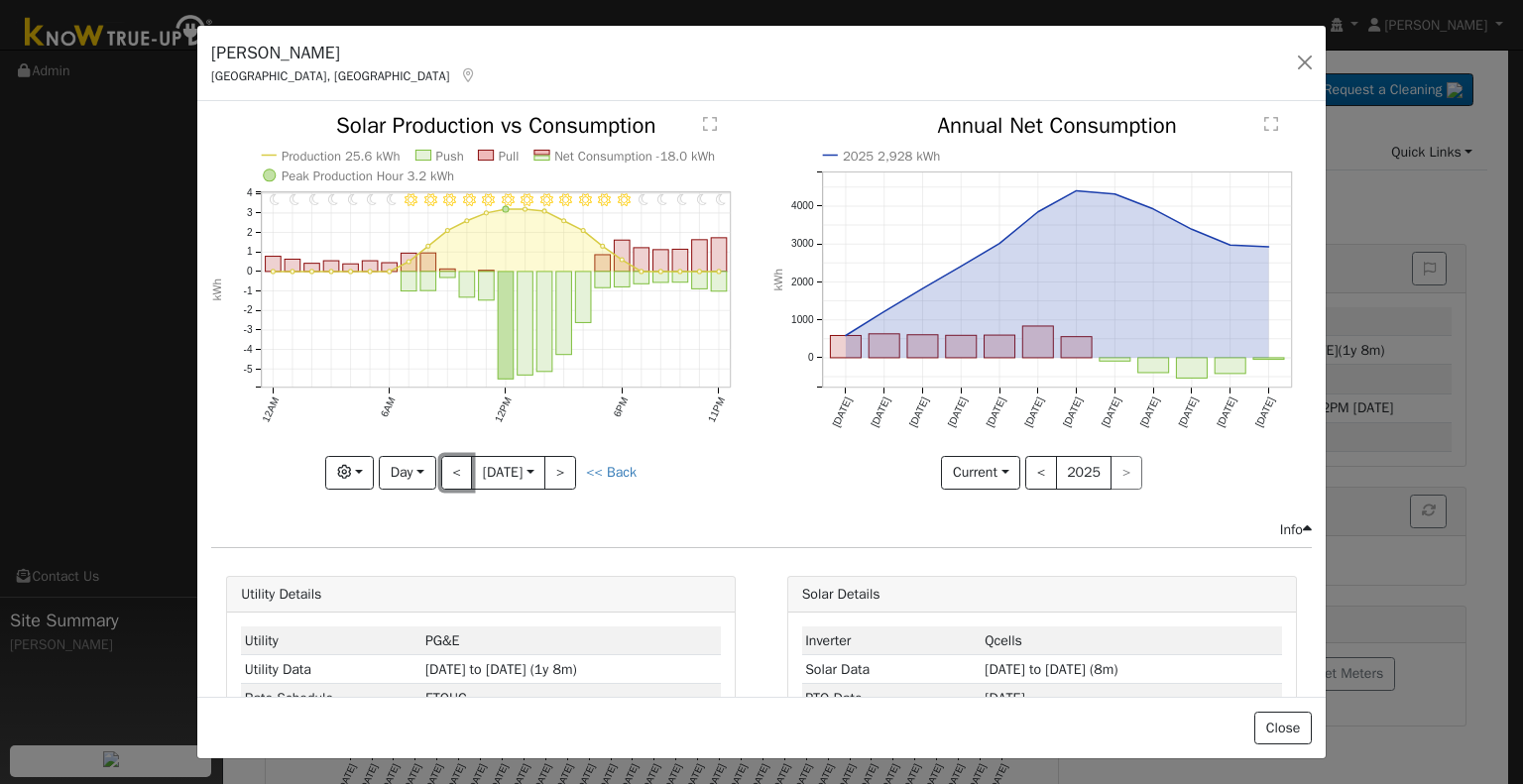 click on "<" at bounding box center (457, 473) 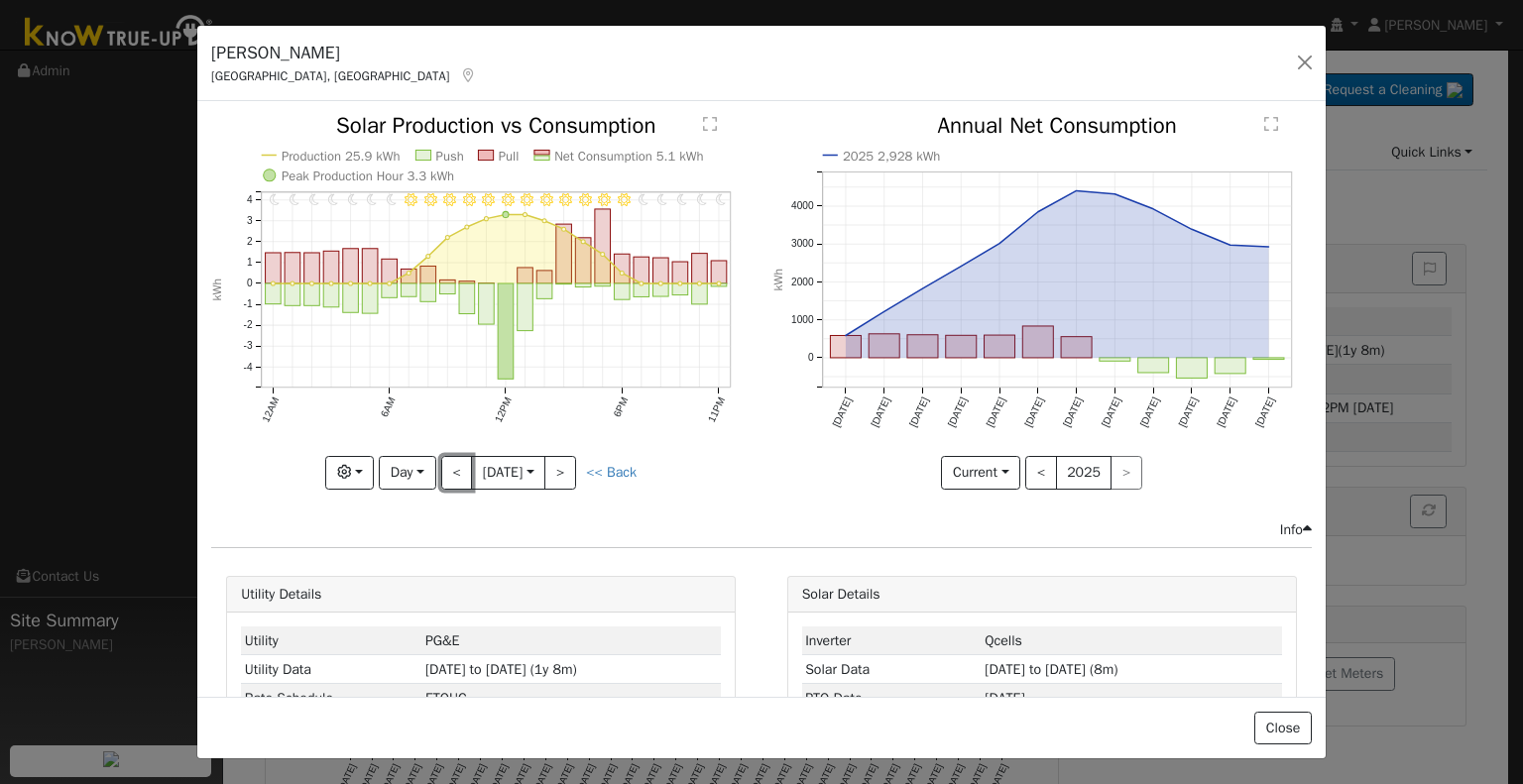 click on "<" at bounding box center (457, 473) 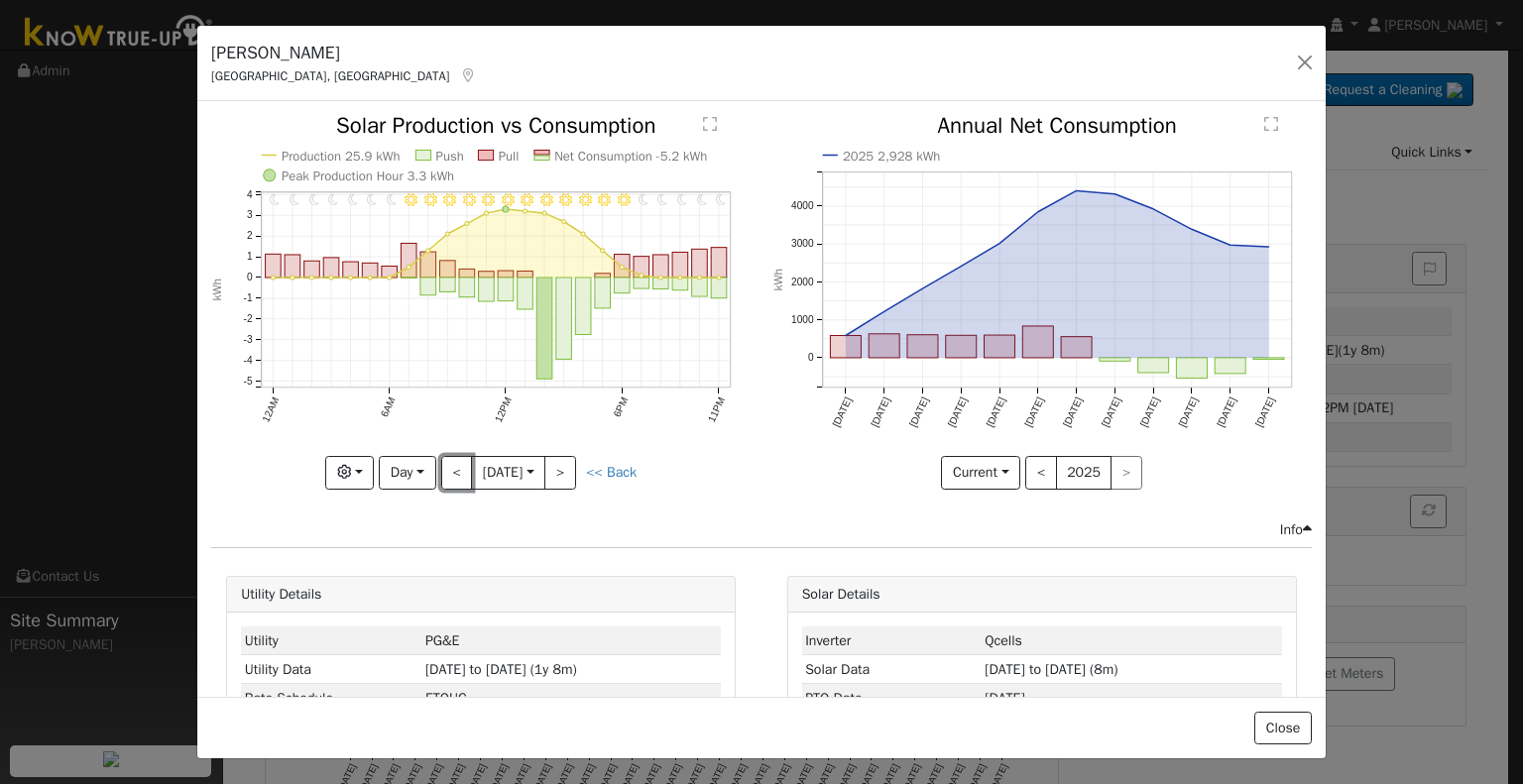 click on "<" at bounding box center (457, 473) 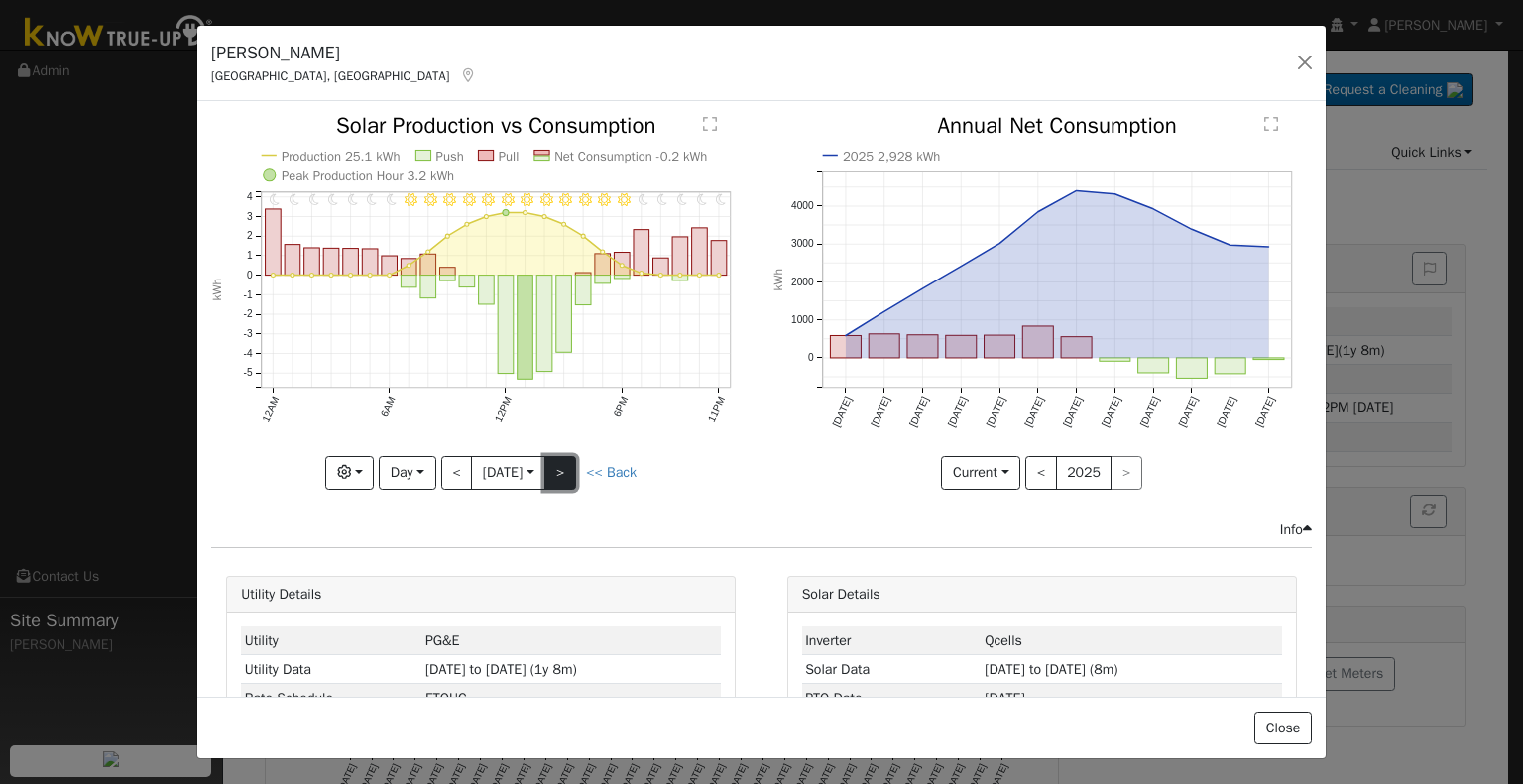 click on ">" at bounding box center (560, 473) 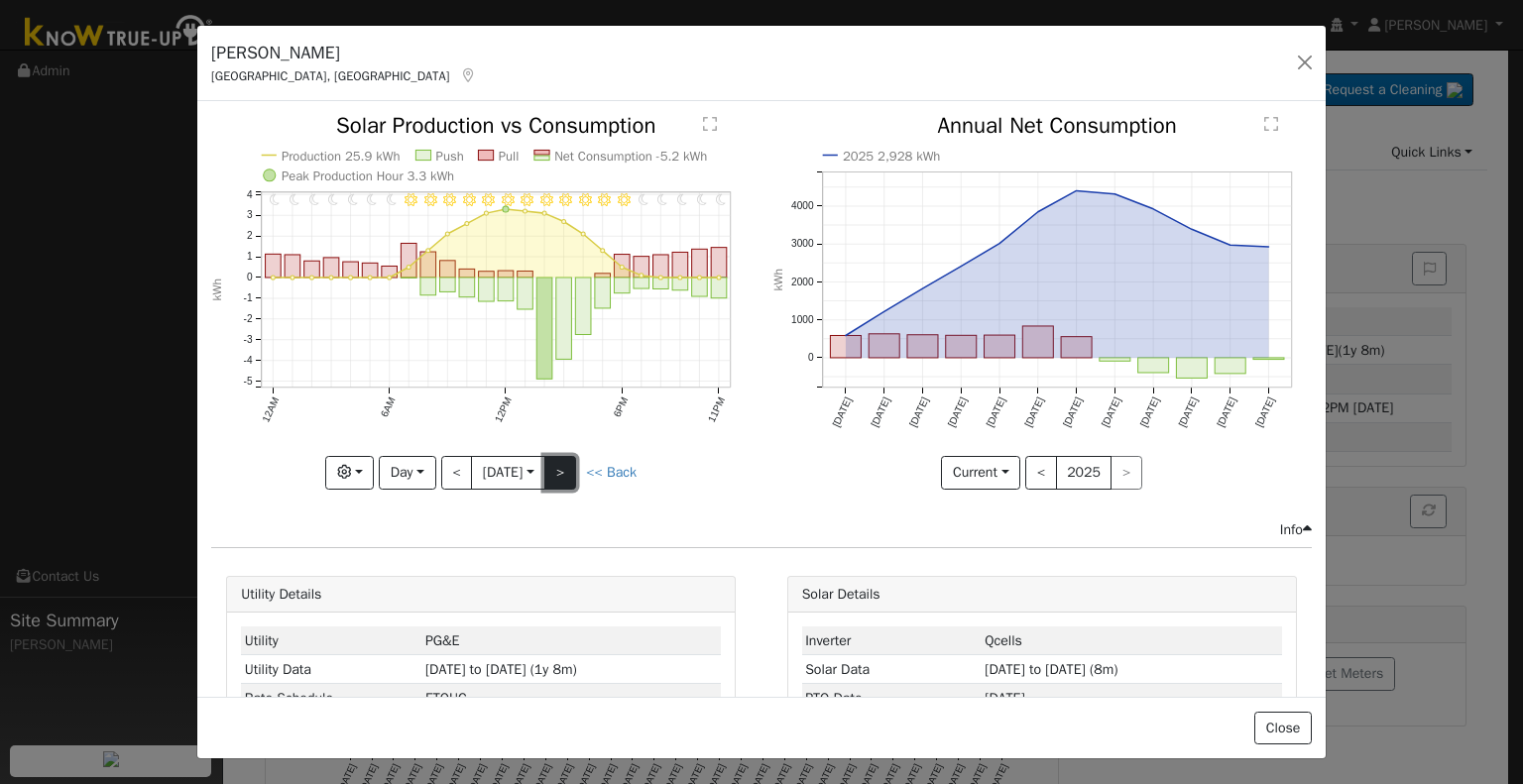 click on ">" at bounding box center (560, 473) 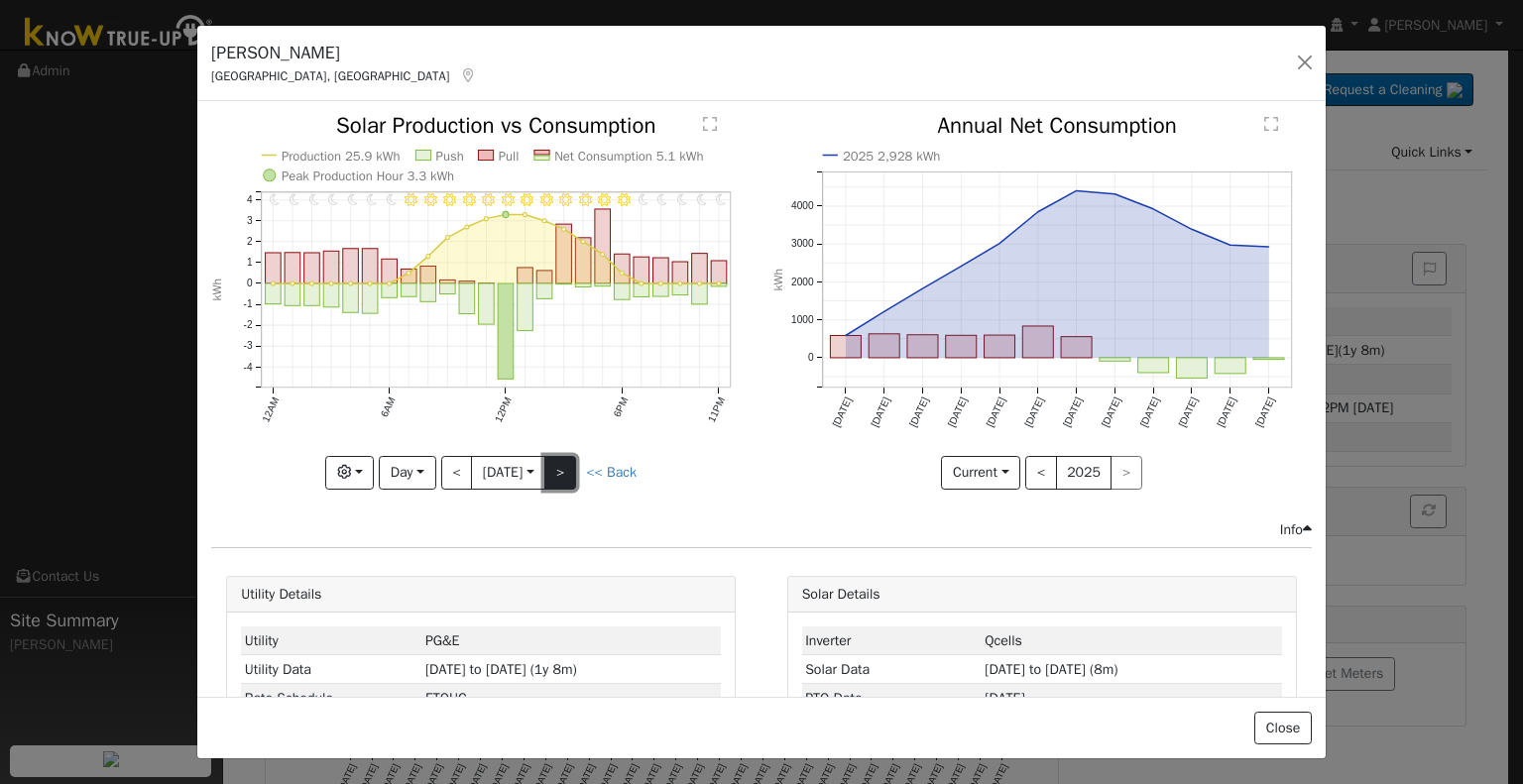 click on ">" at bounding box center [560, 473] 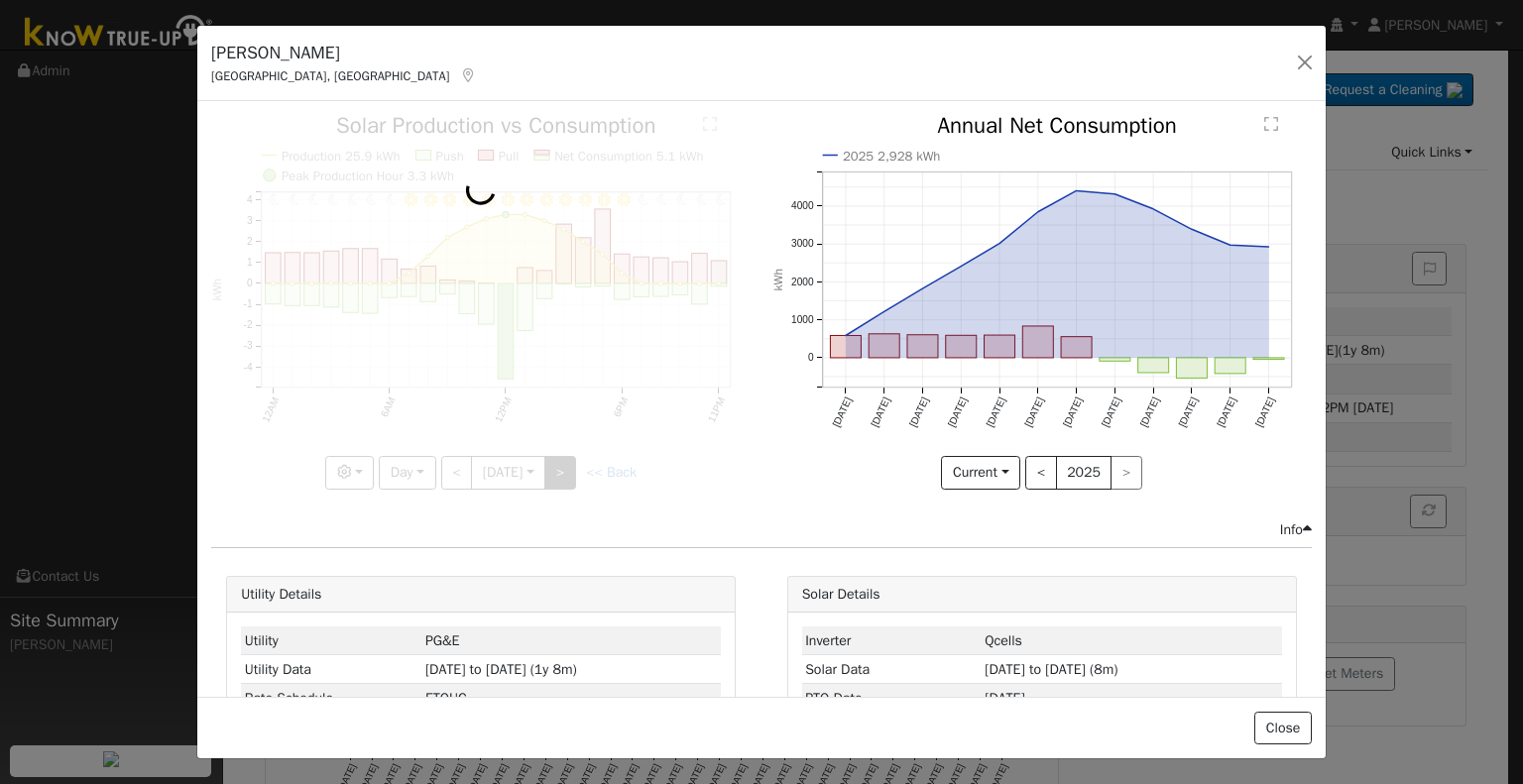 click at bounding box center (481, 301) 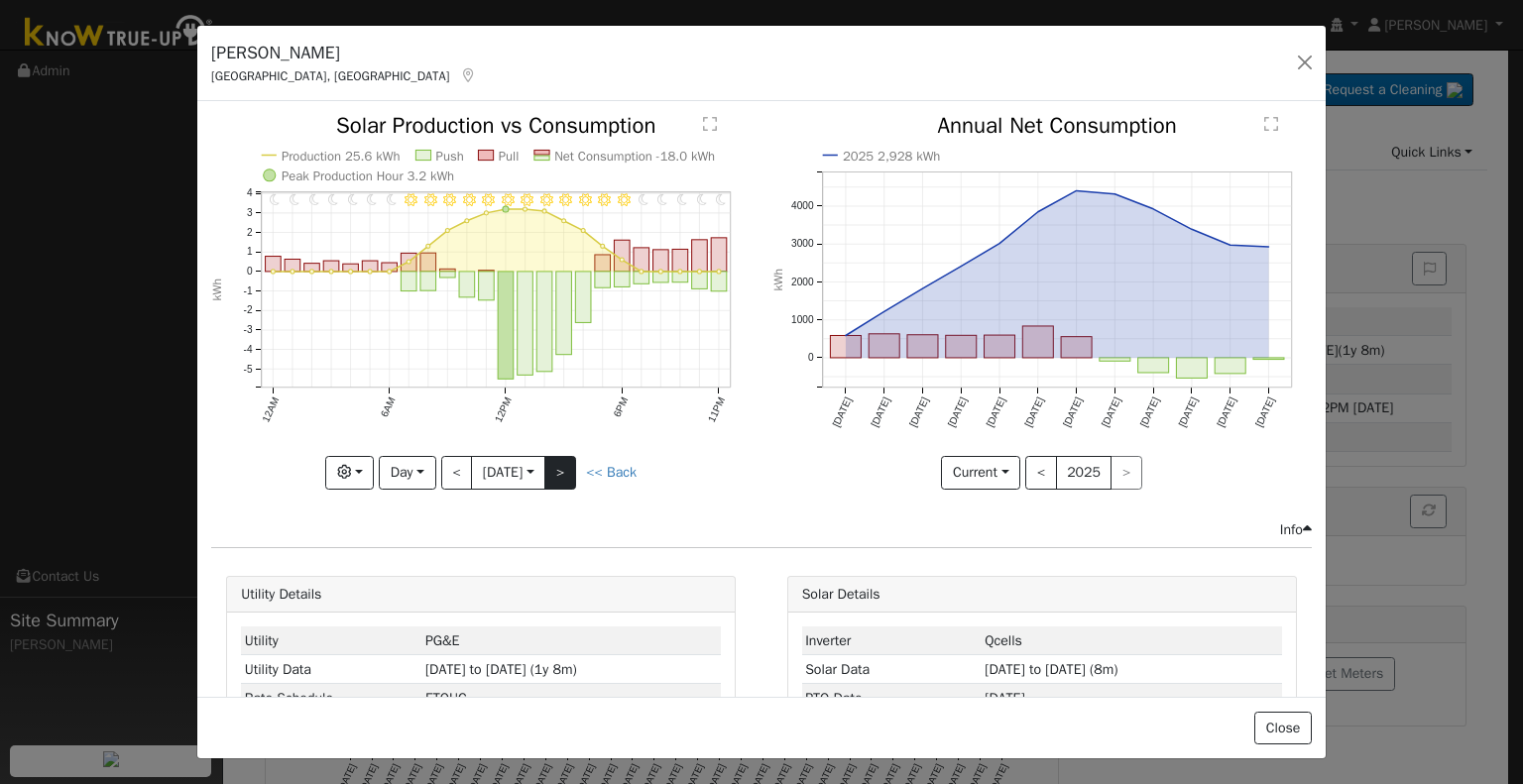 click at bounding box center (481, 301) 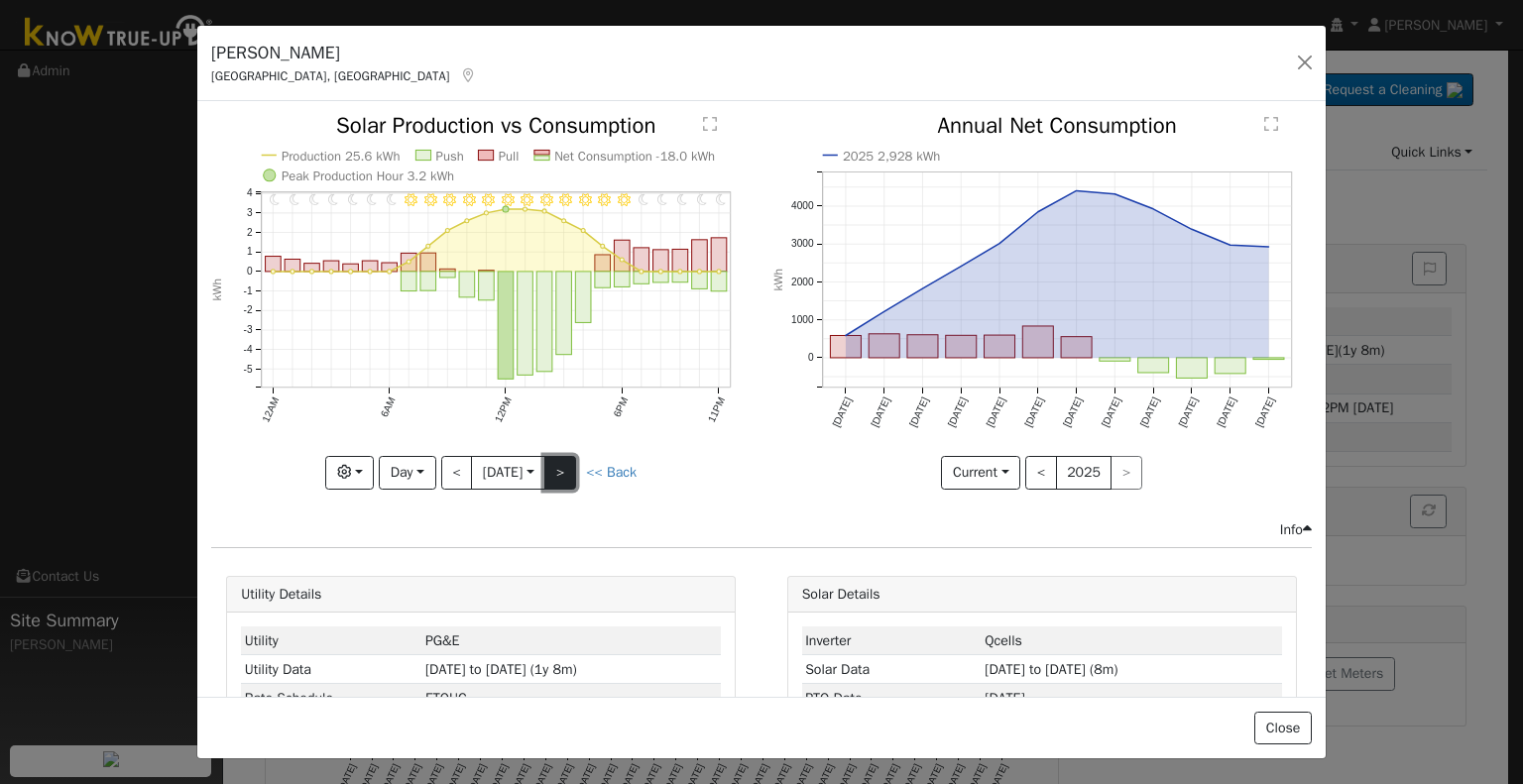 click on ">" at bounding box center [560, 473] 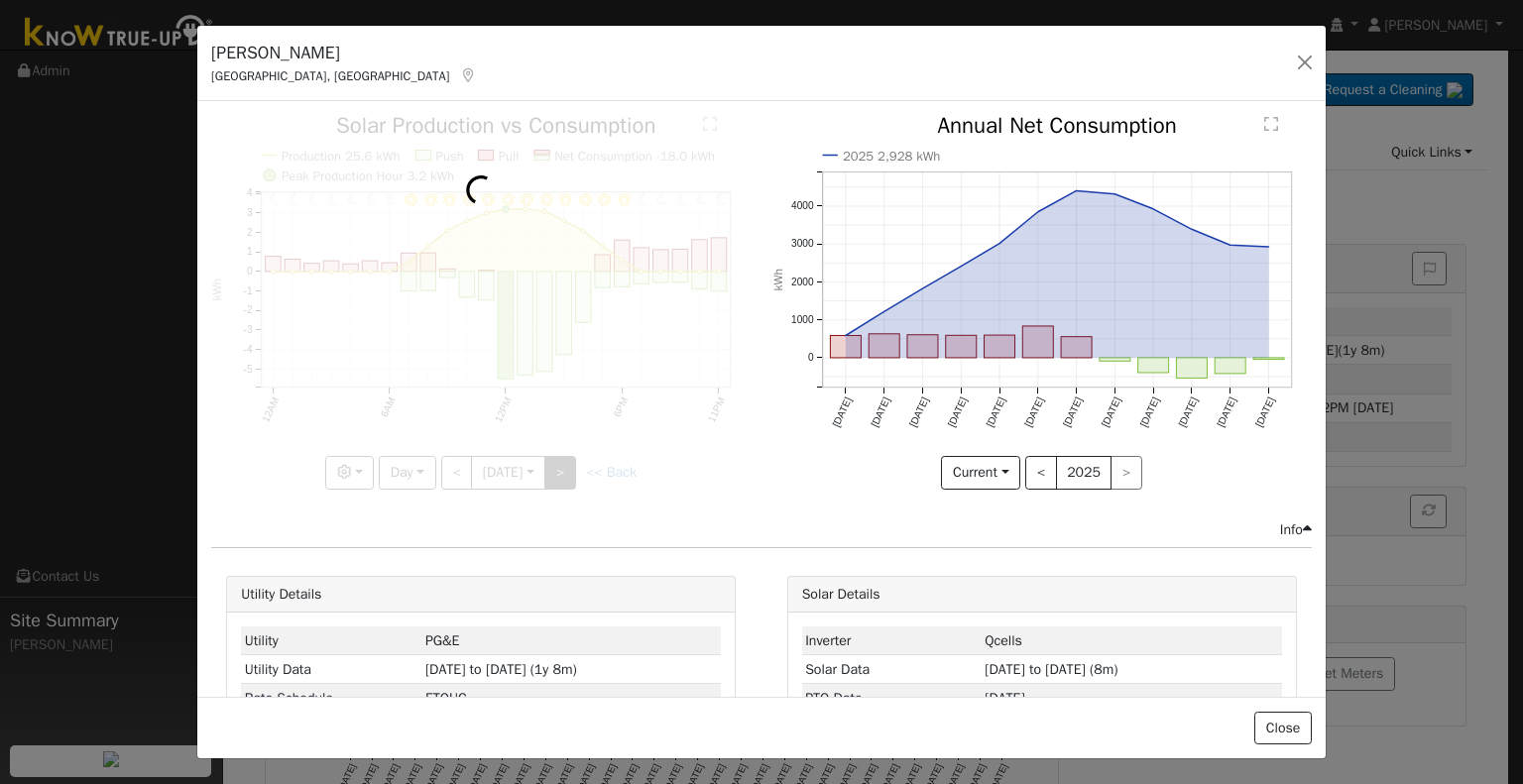 click at bounding box center [481, 301] 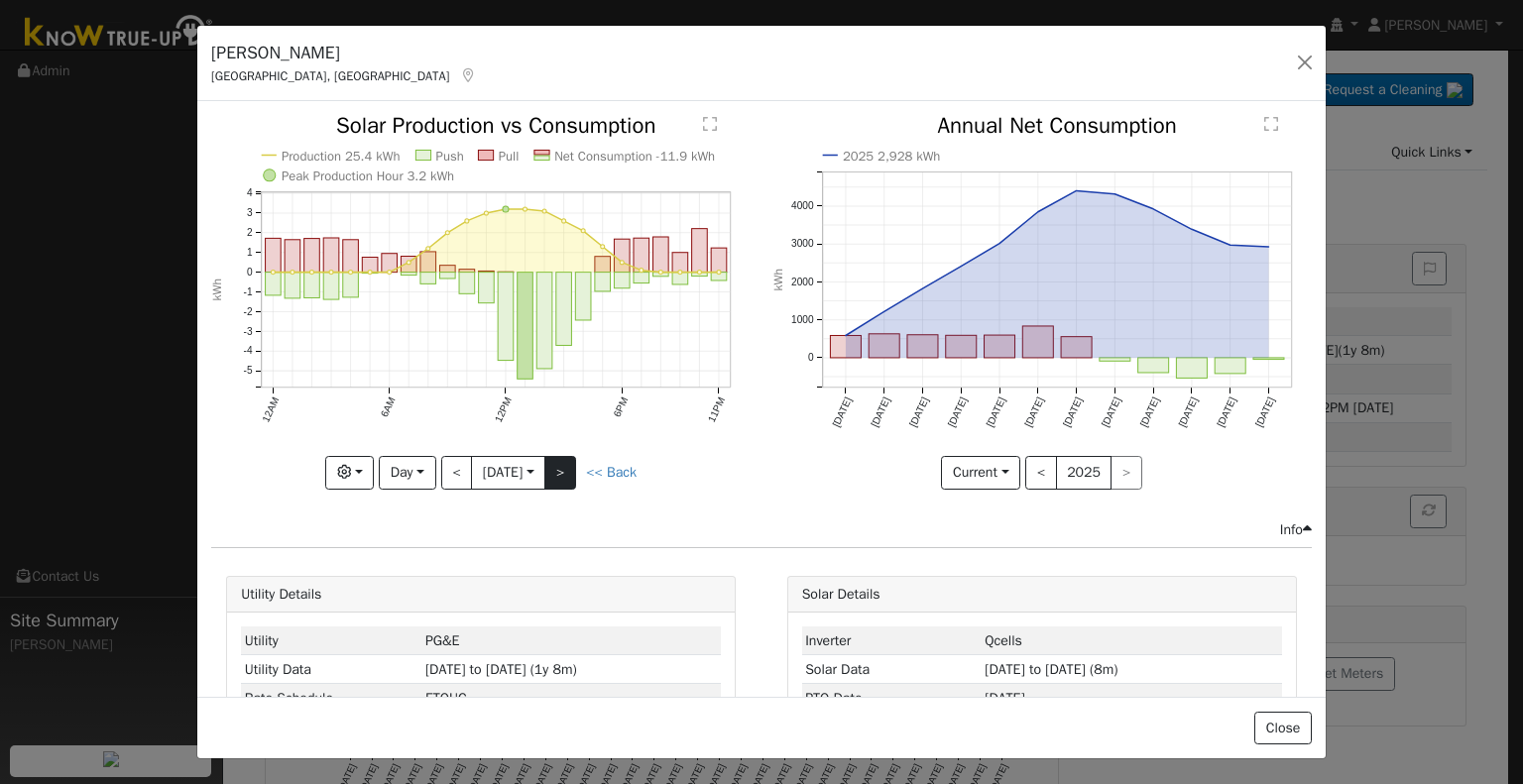 click at bounding box center (481, 301) 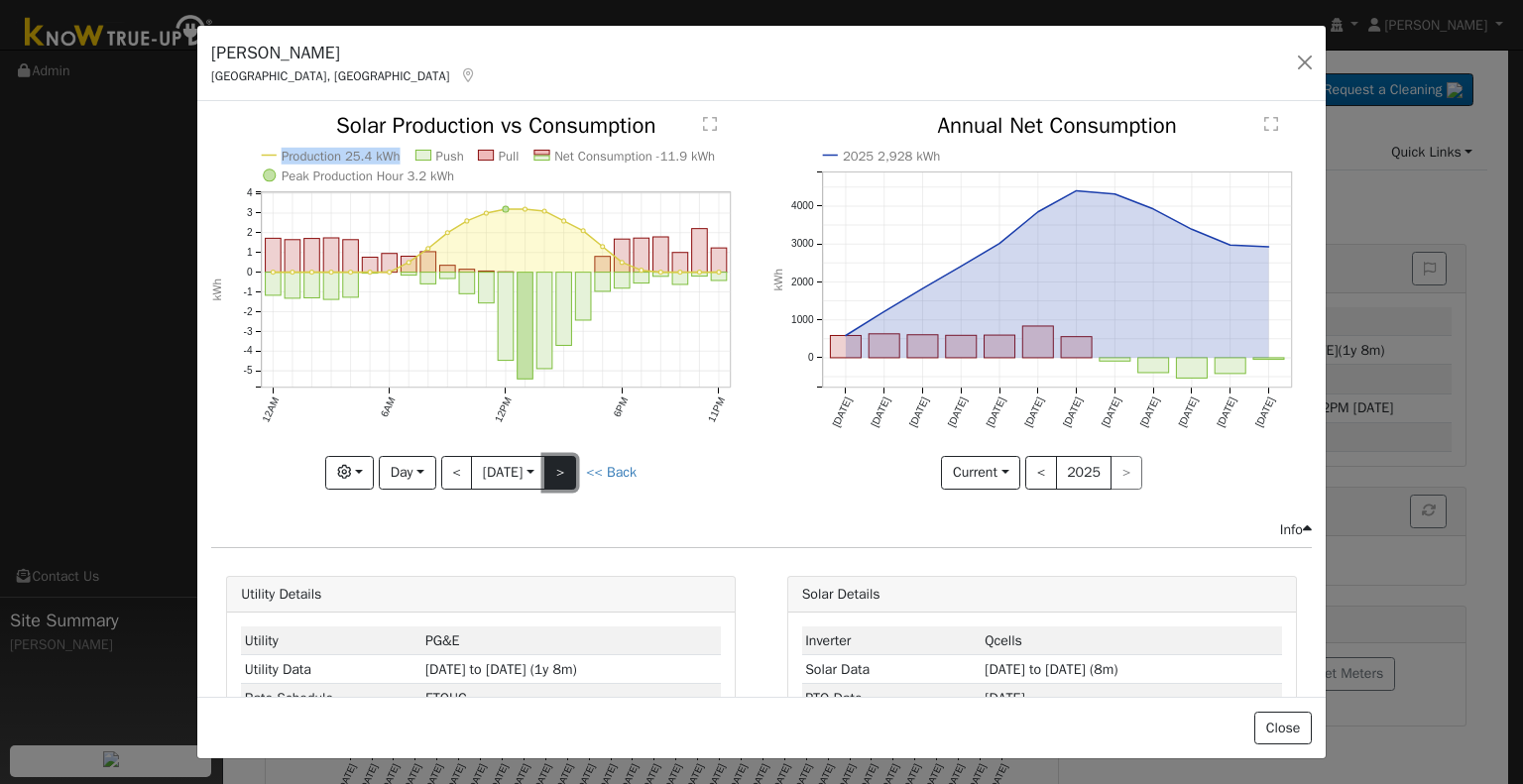 click on ">" at bounding box center (560, 473) 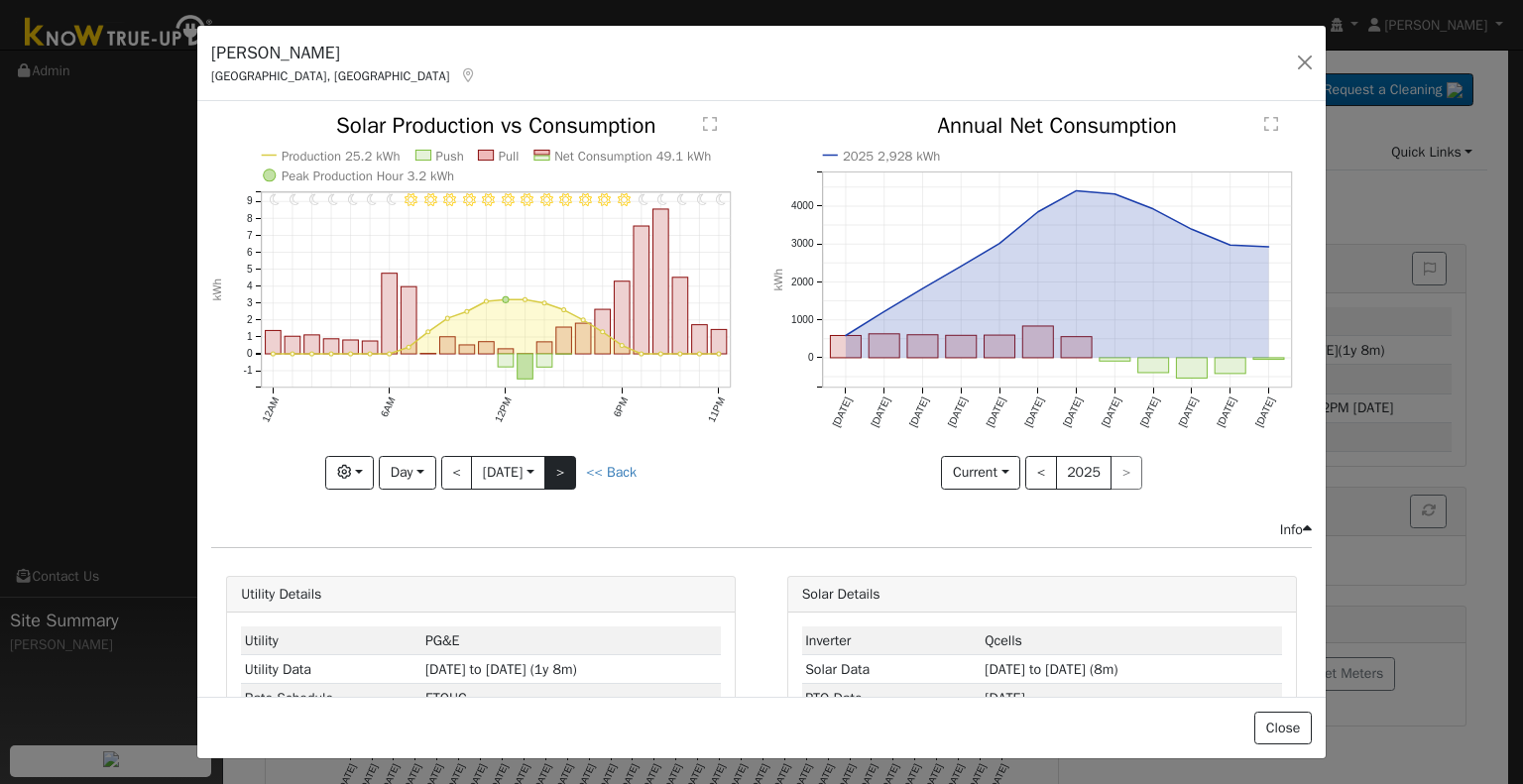 click at bounding box center (481, 301) 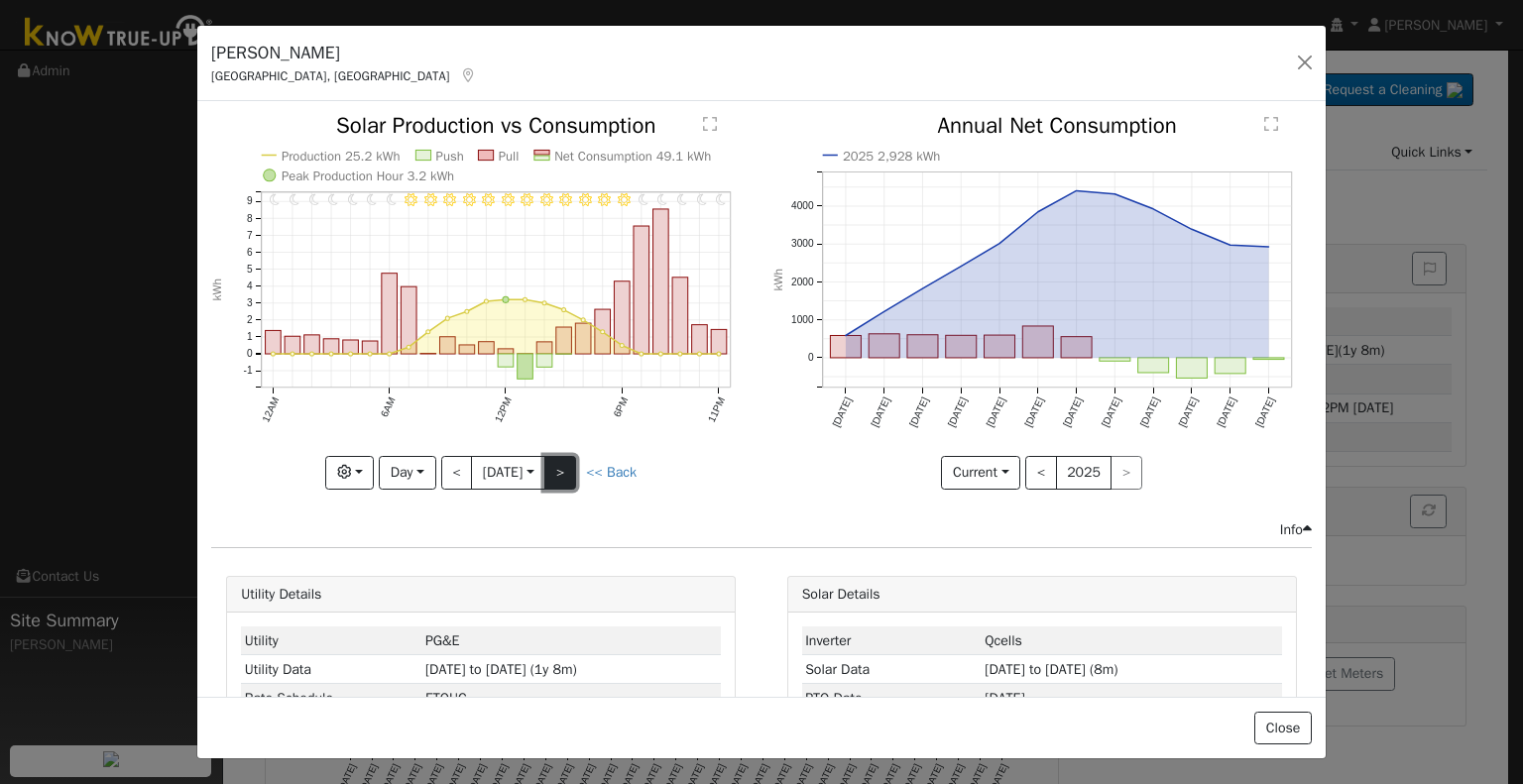 click on ">" at bounding box center [560, 473] 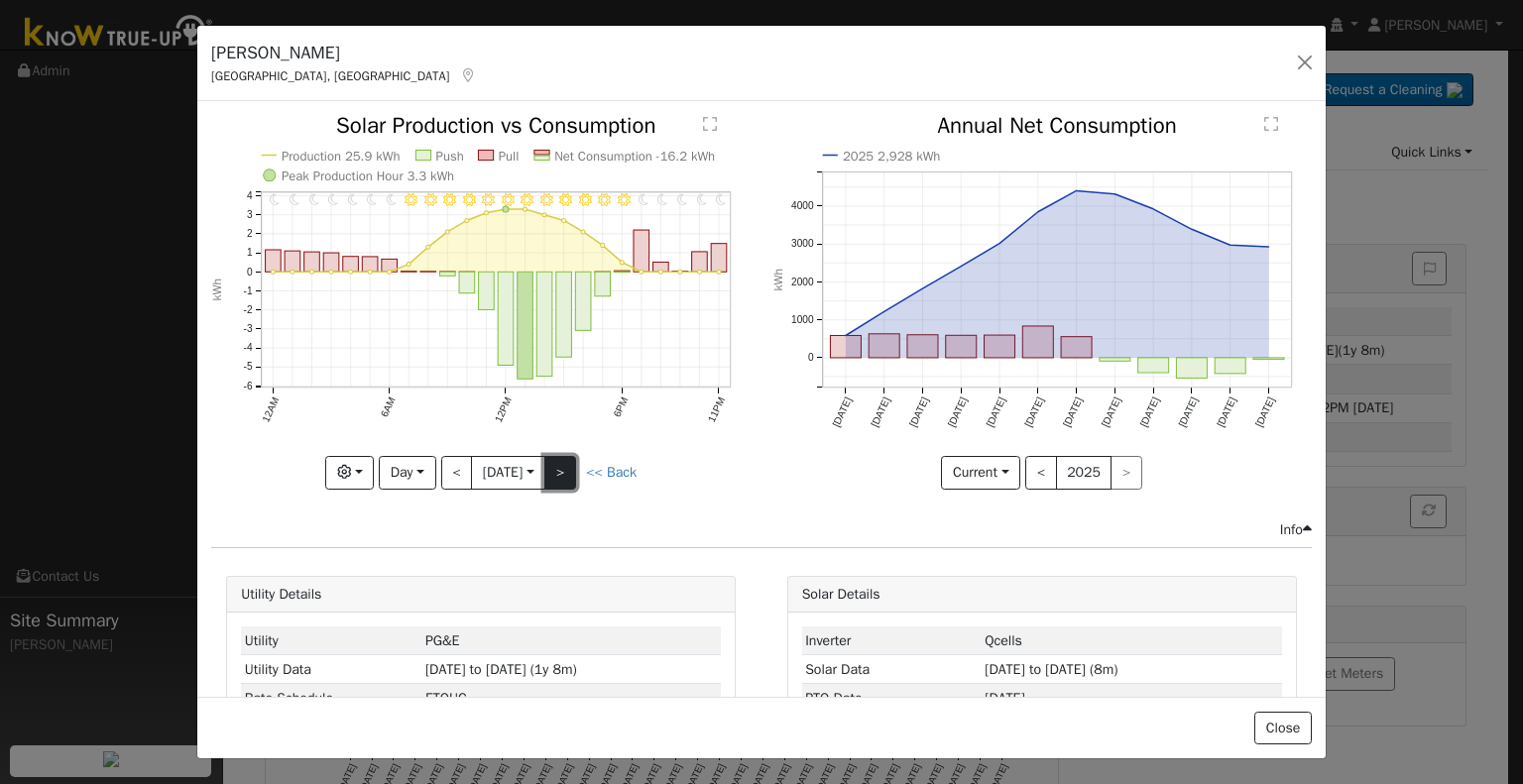 click on ">" at bounding box center [560, 473] 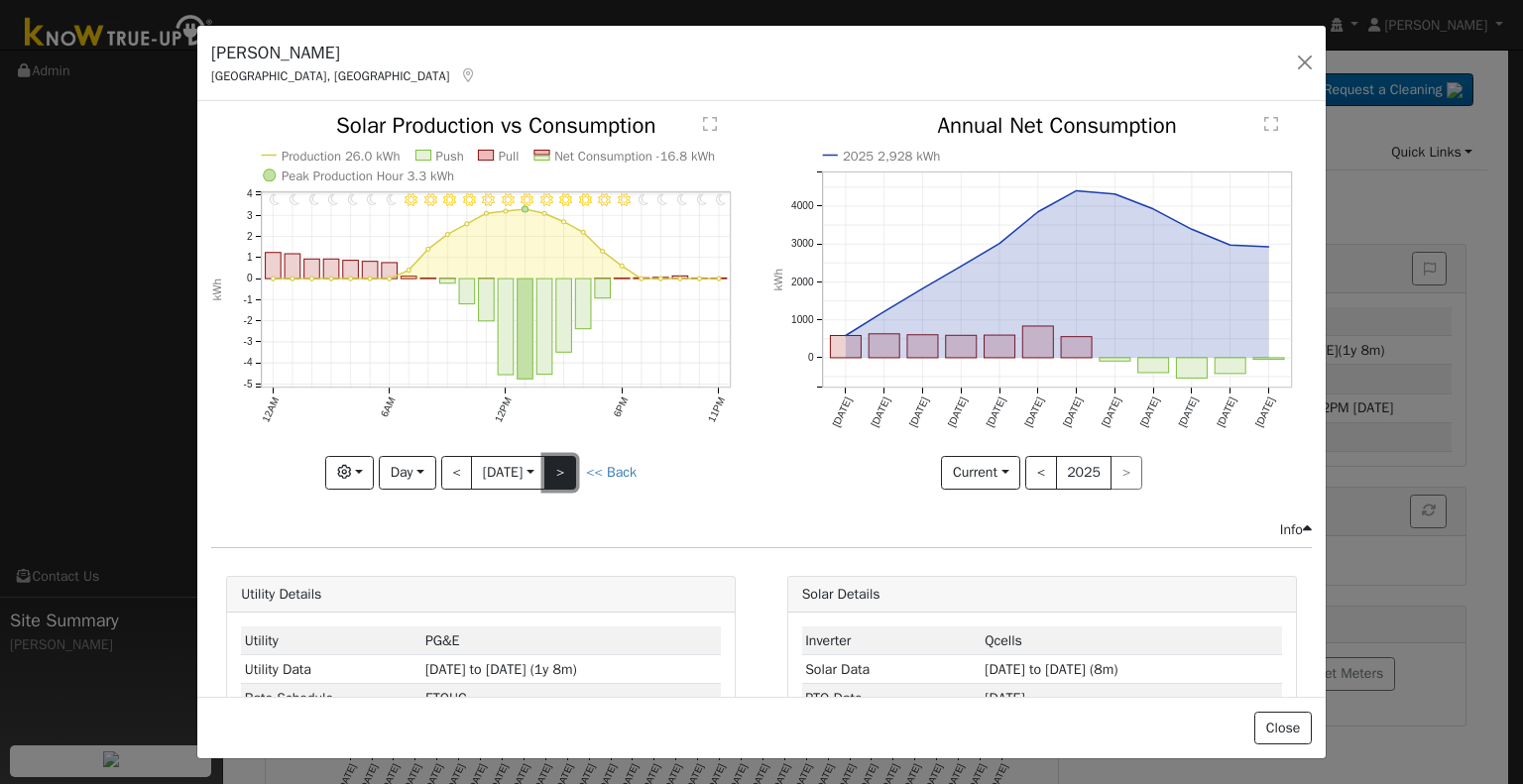 click on ">" at bounding box center [560, 473] 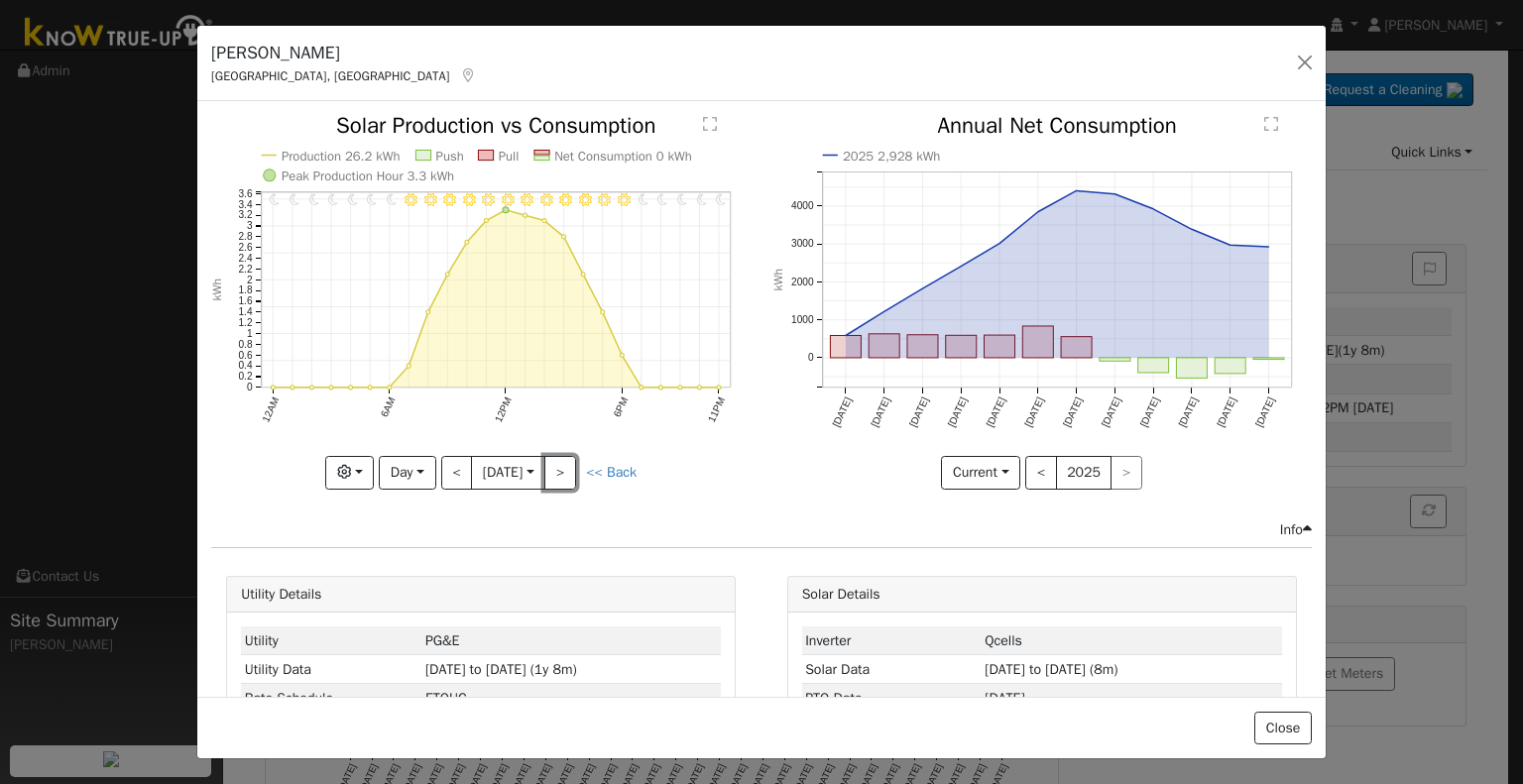 click on ">" at bounding box center (560, 473) 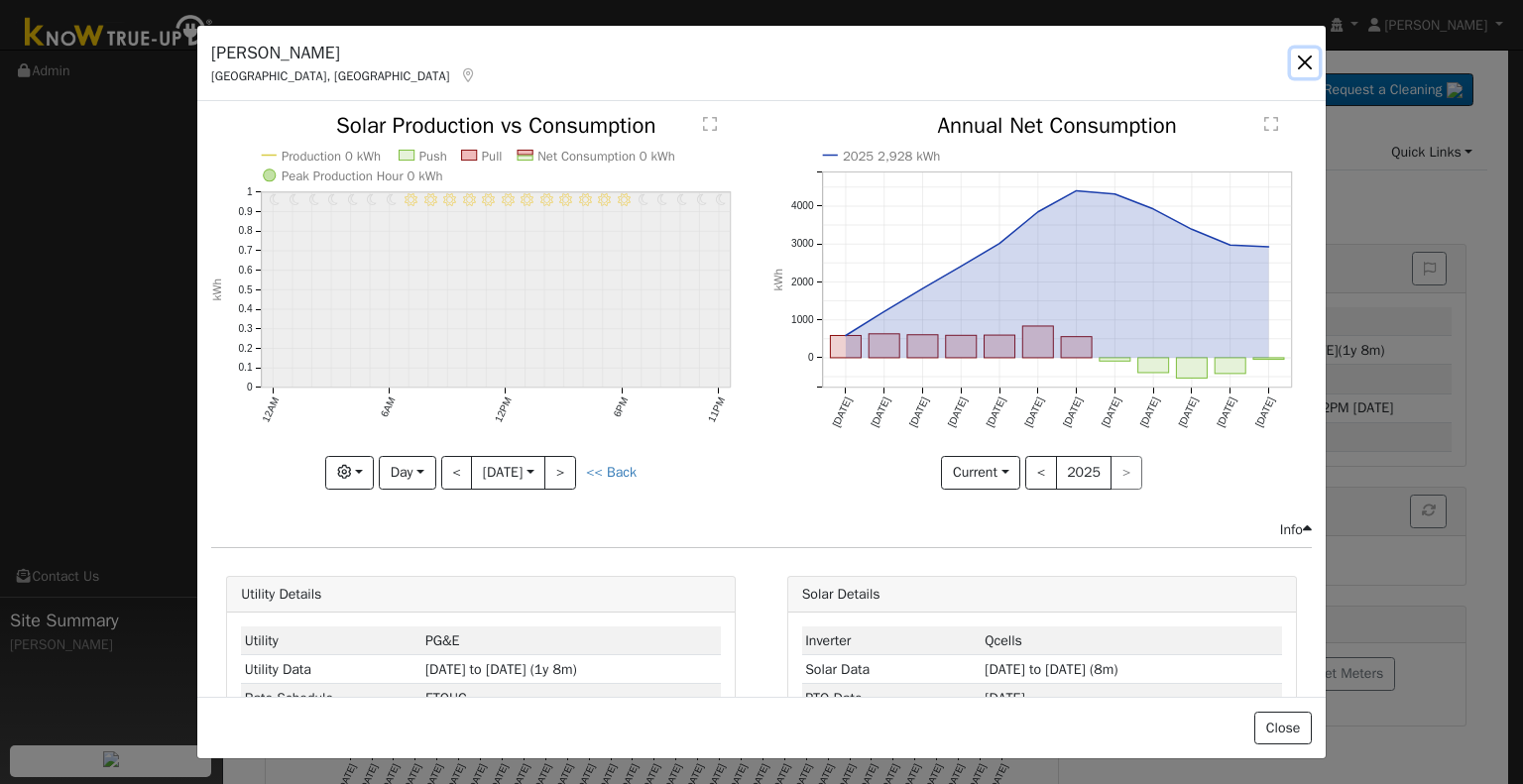 click at bounding box center (1305, 62) 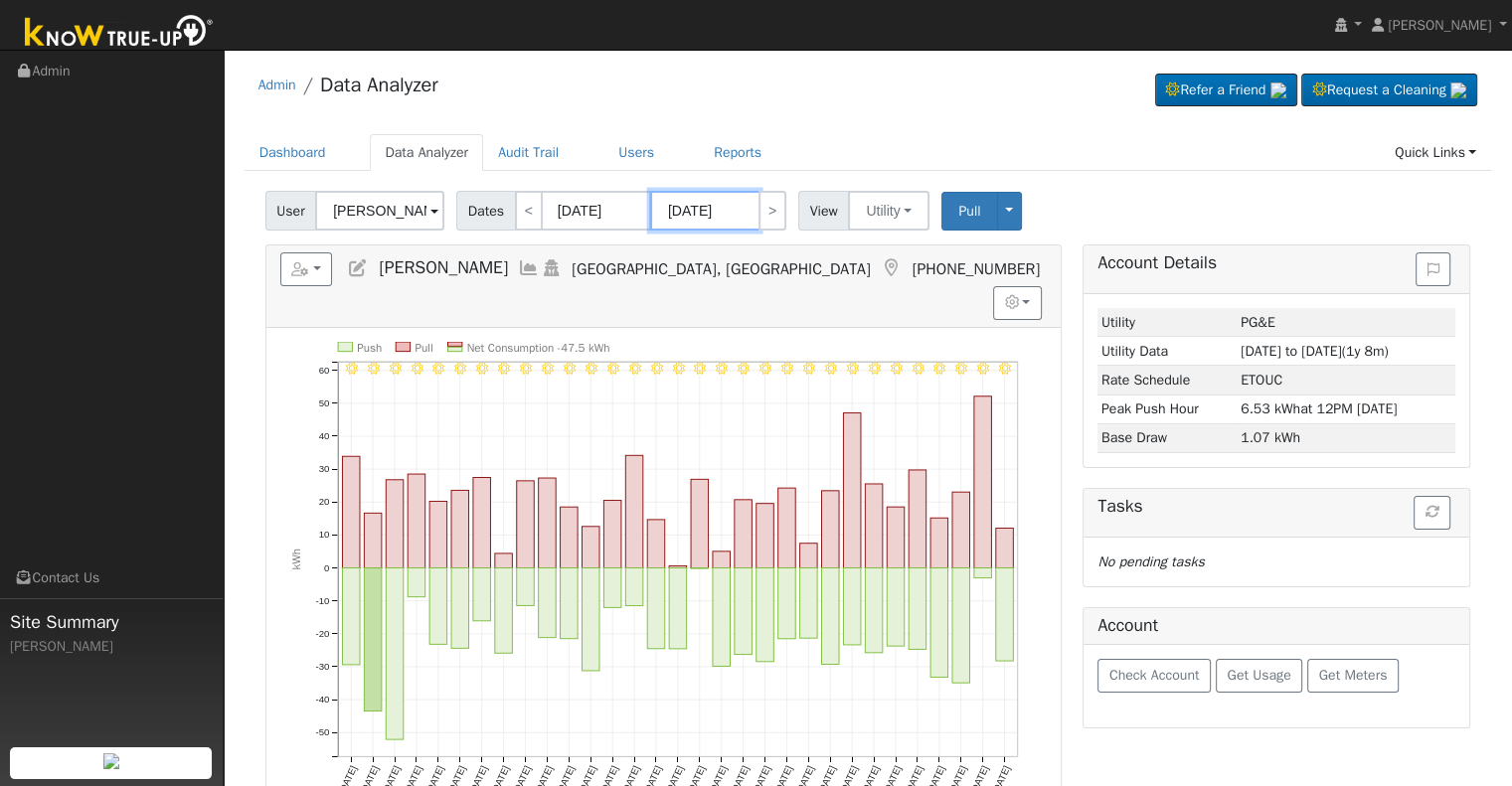 click on "[DATE]" at bounding box center (705, 211) 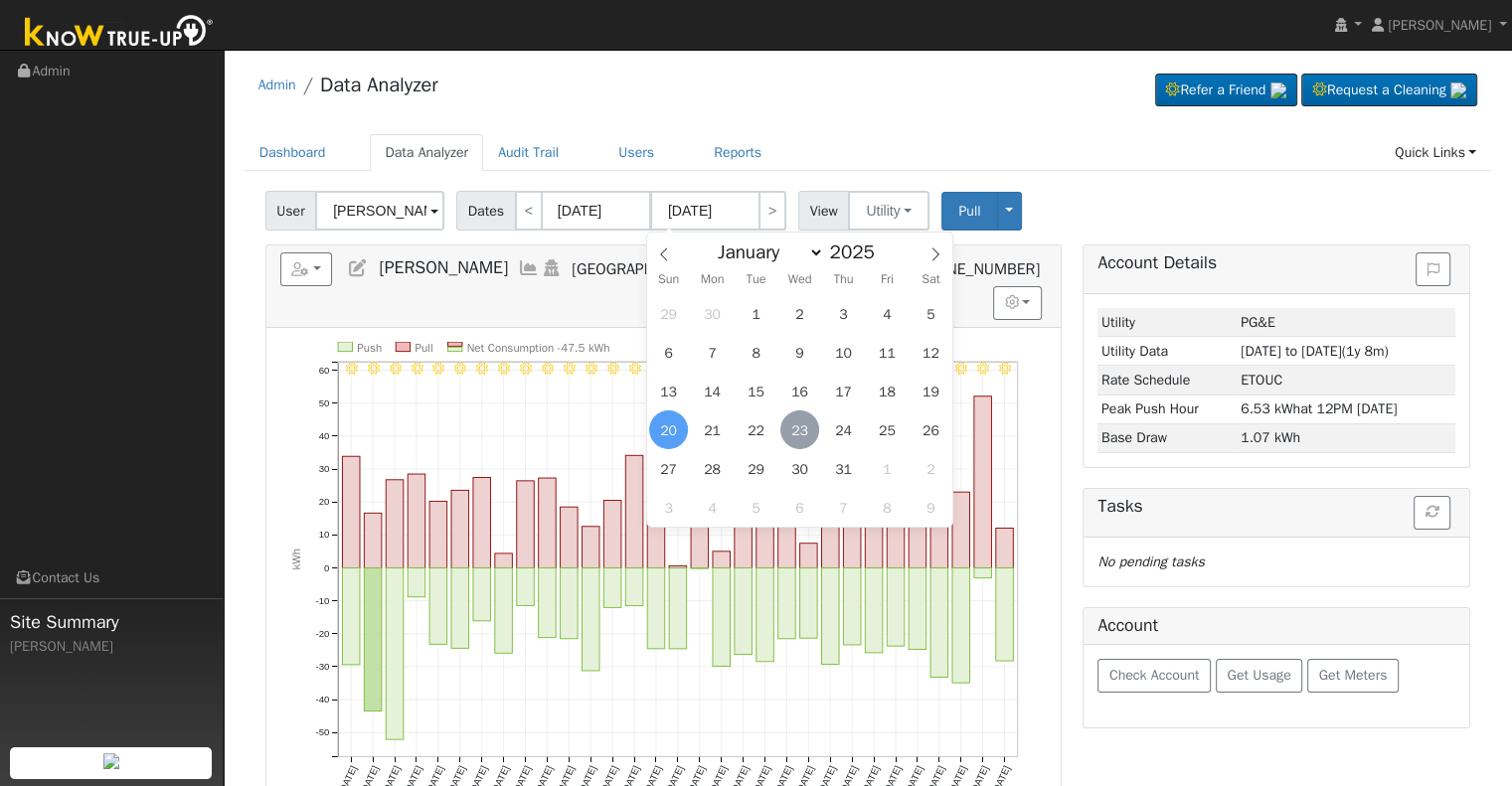 click on "23" at bounding box center (799, 429) 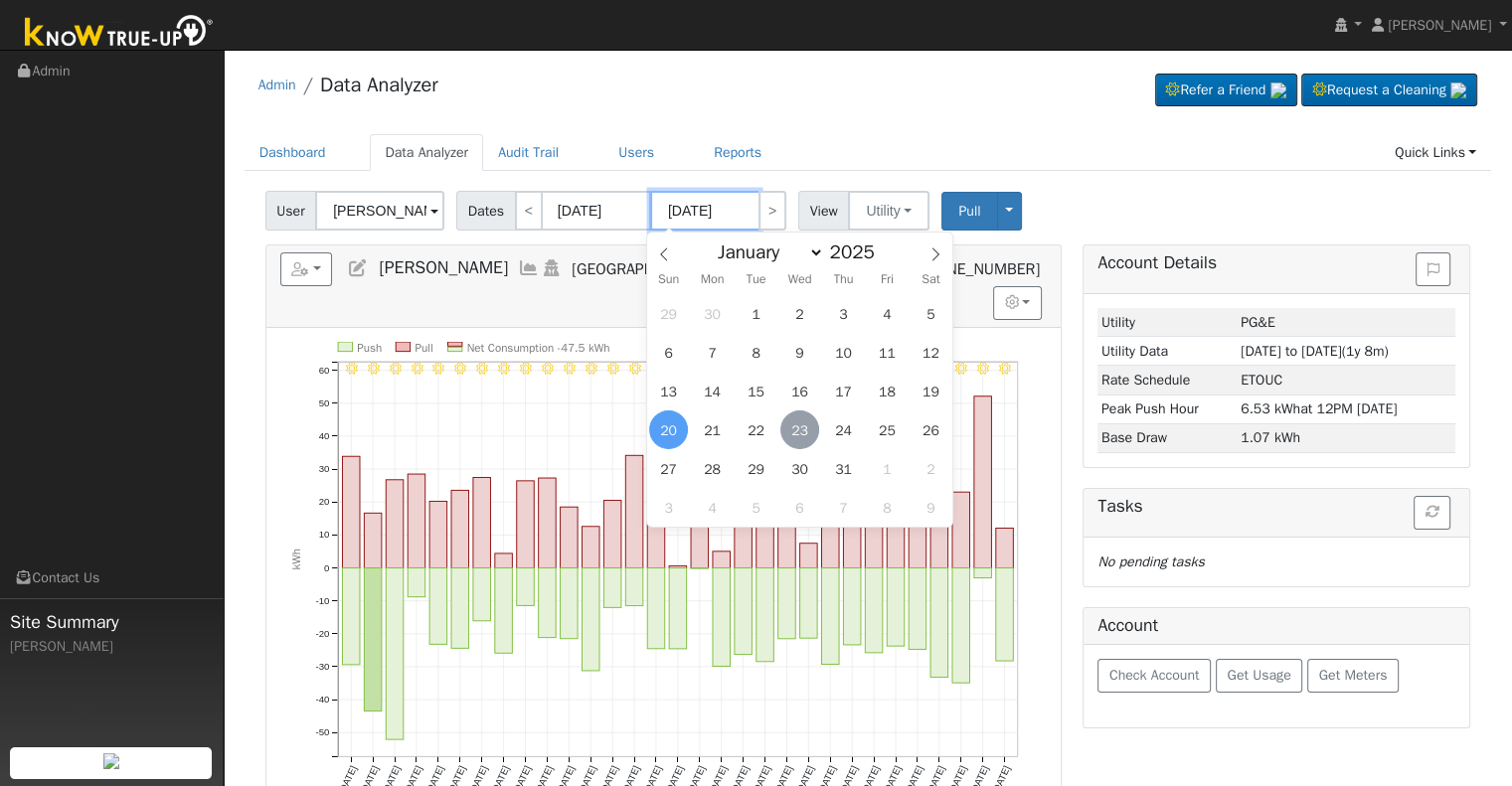 type on "07/23/2025" 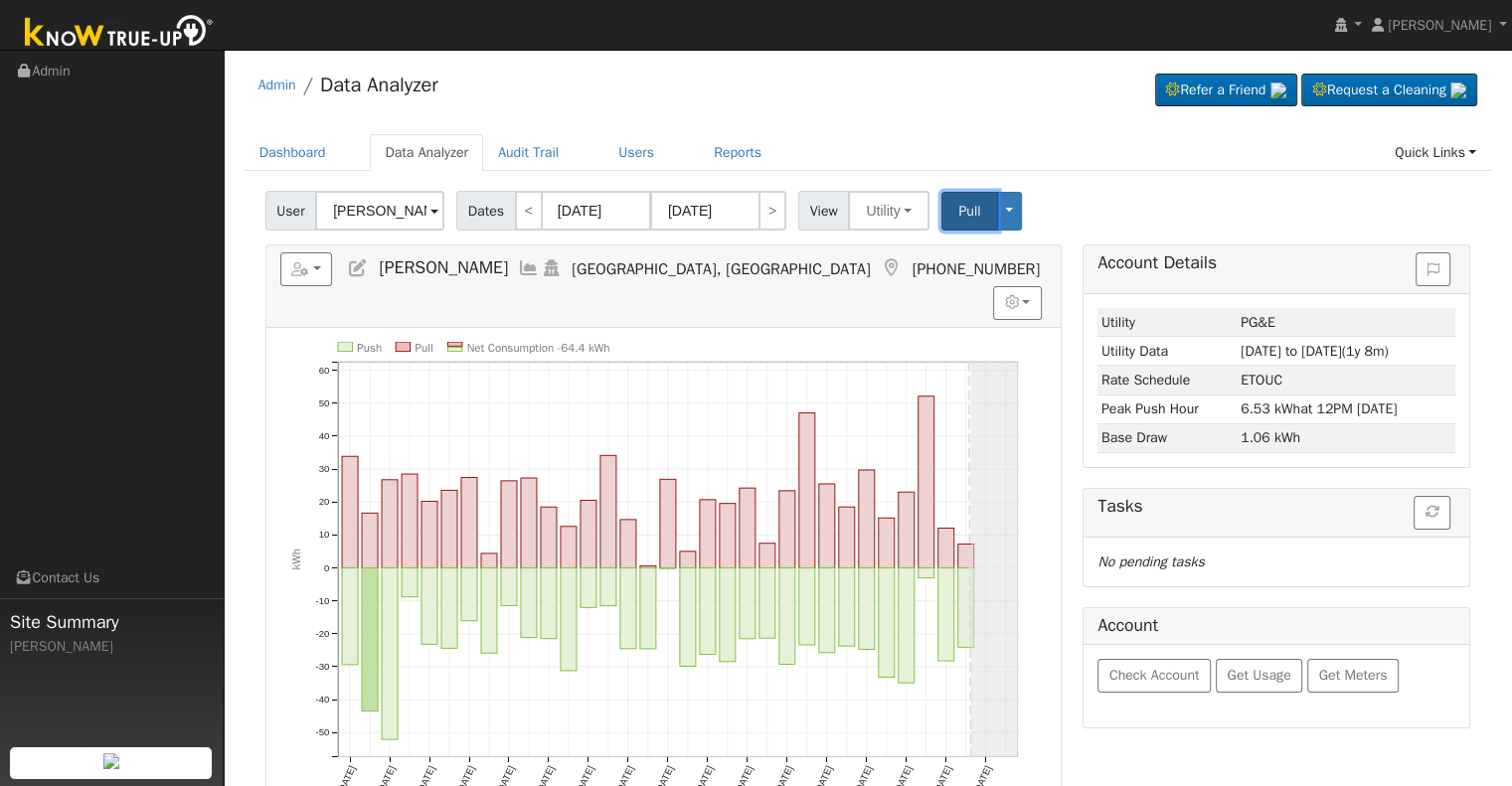 click on "Pull" at bounding box center (969, 211) 